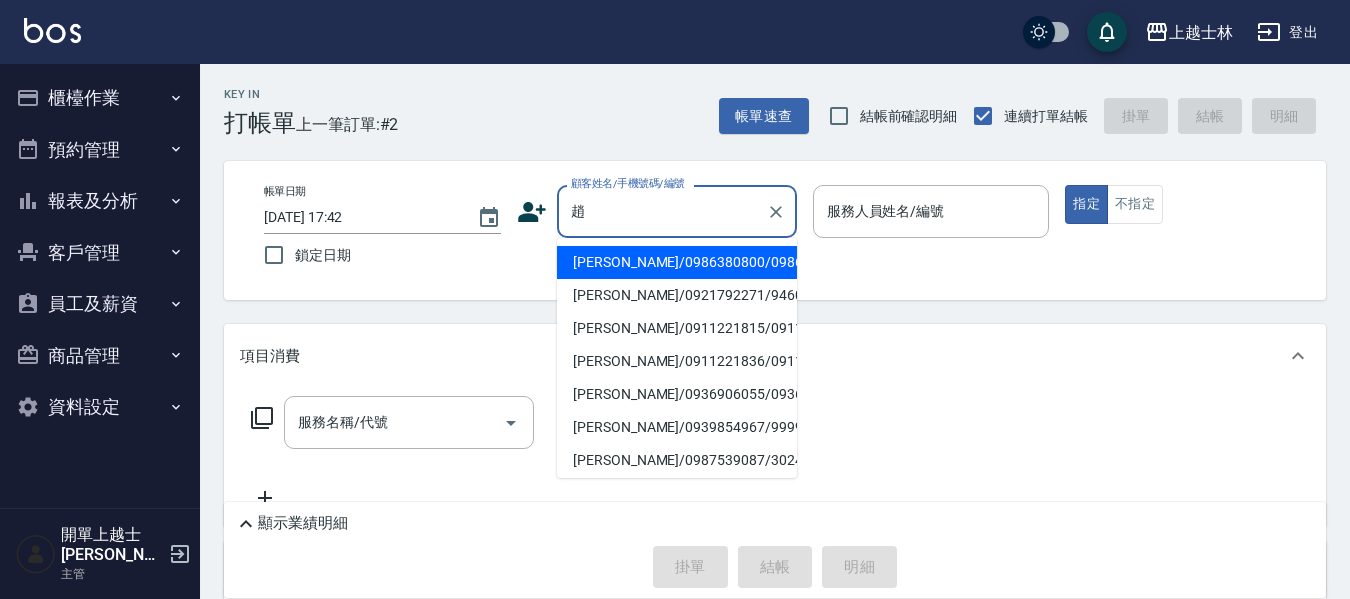 scroll, scrollTop: 0, scrollLeft: 0, axis: both 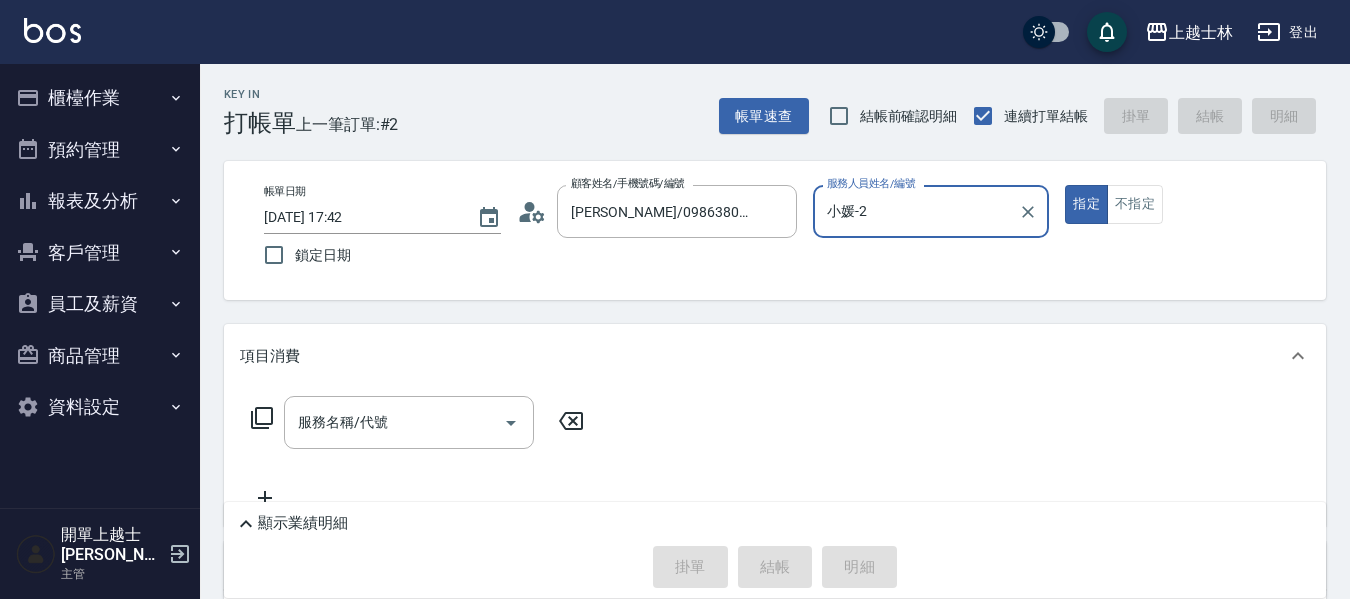 type on "小媛-2" 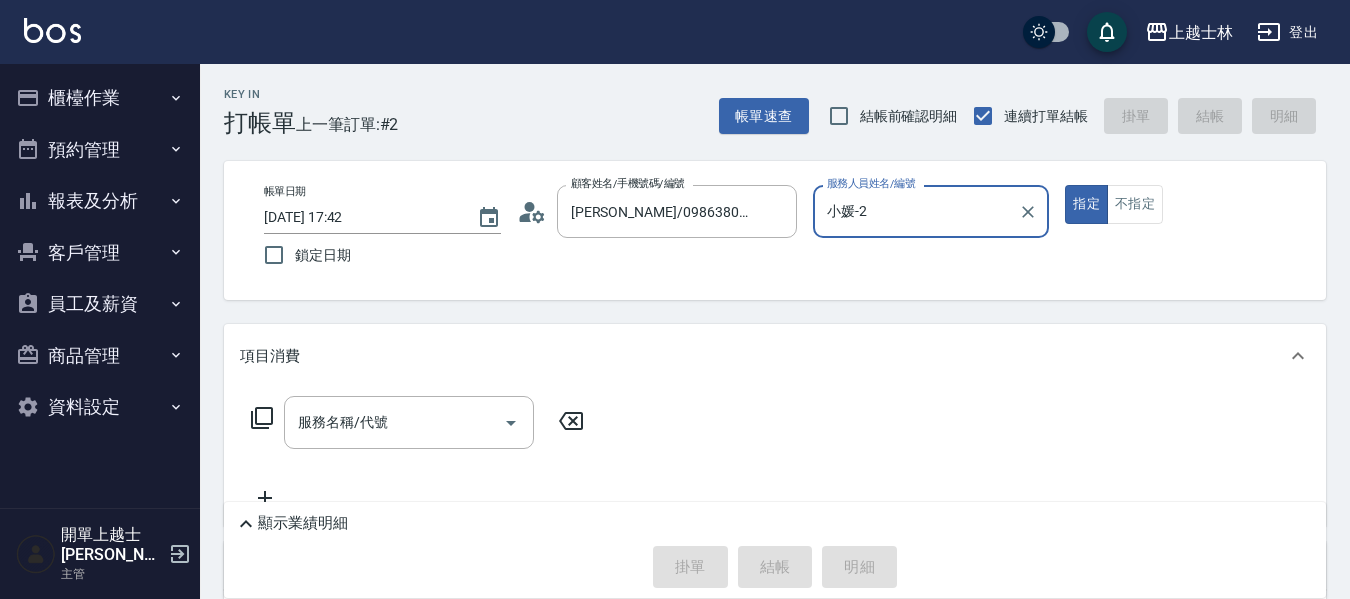 click 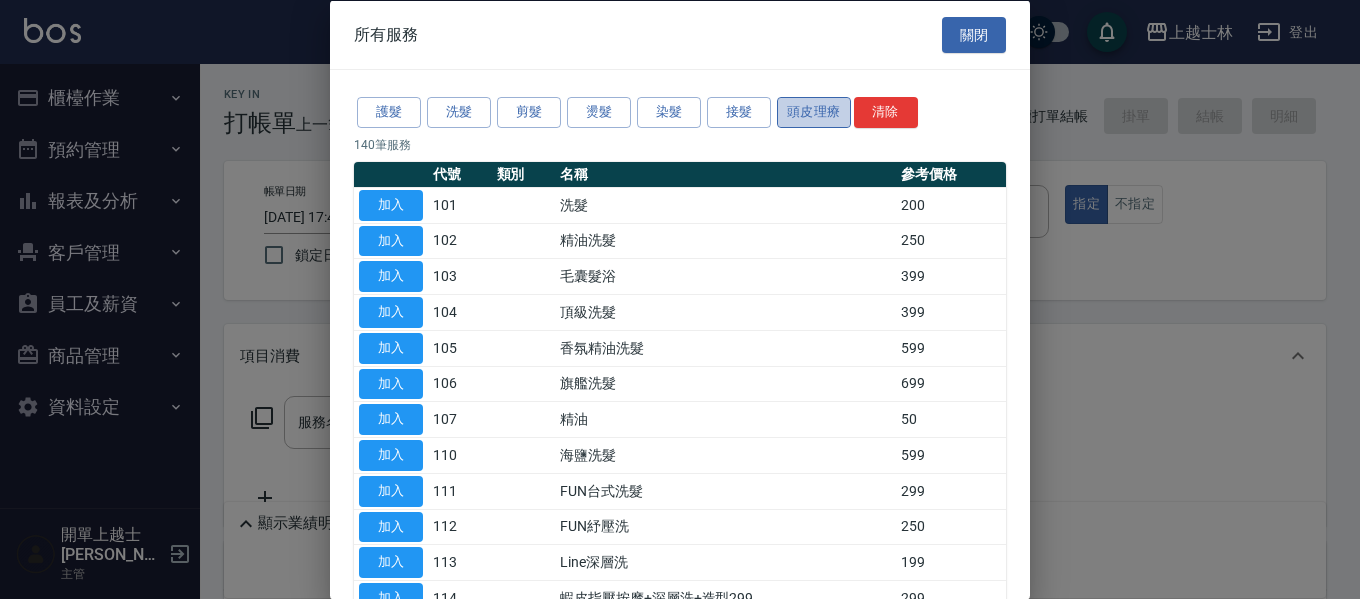 click on "頭皮理療" at bounding box center [814, 112] 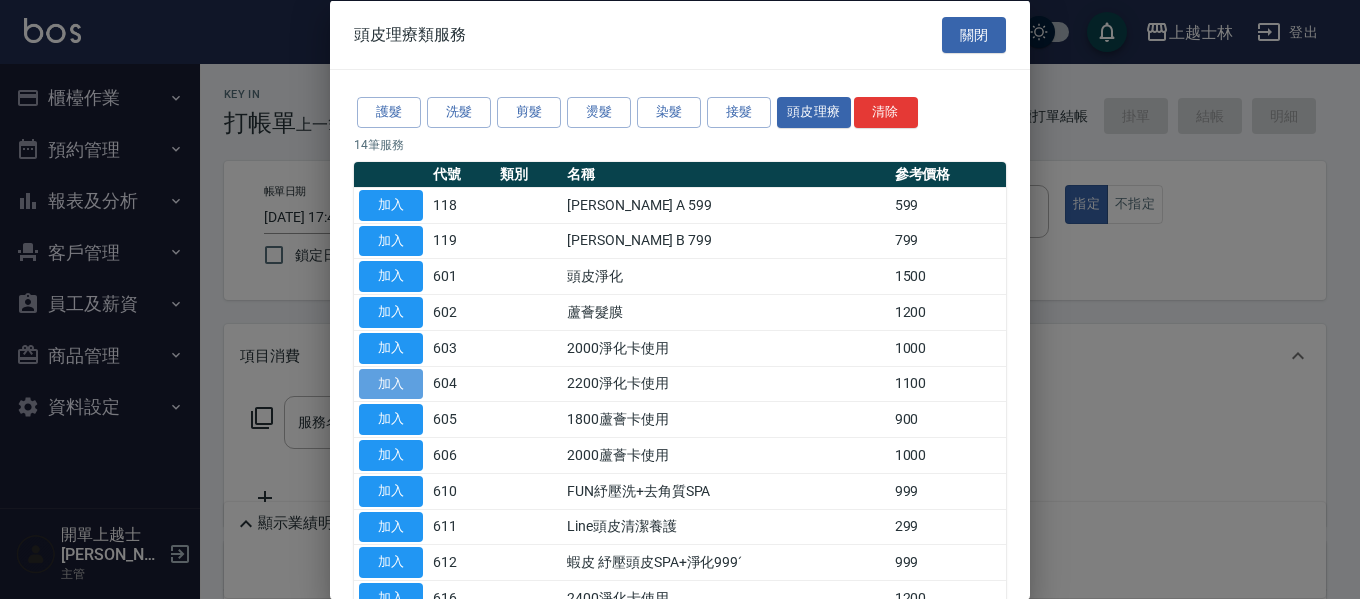 click on "加入" at bounding box center [391, 383] 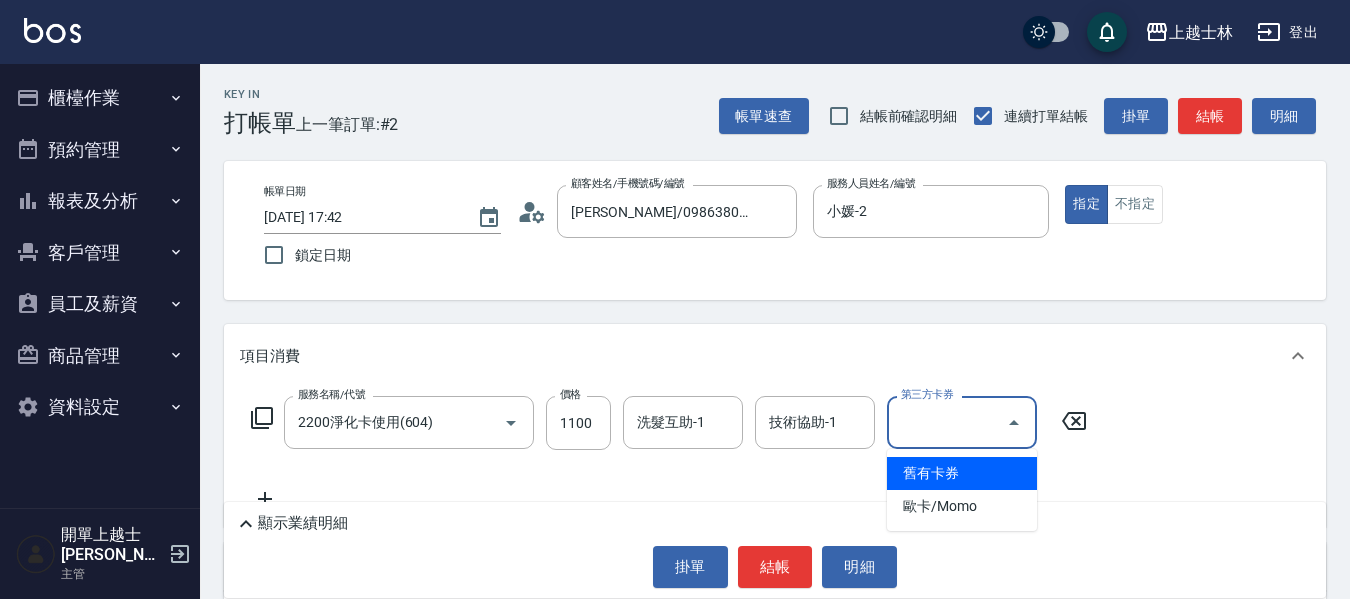 click on "第三方卡券" at bounding box center (947, 422) 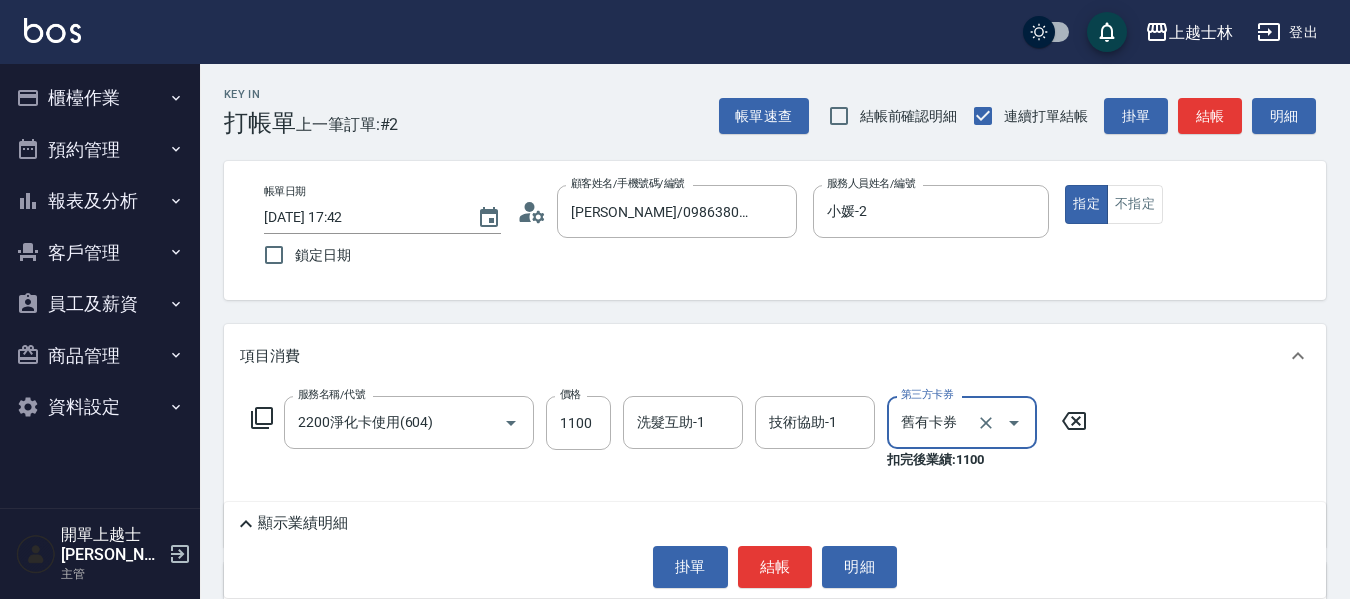 type on "舊有卡券" 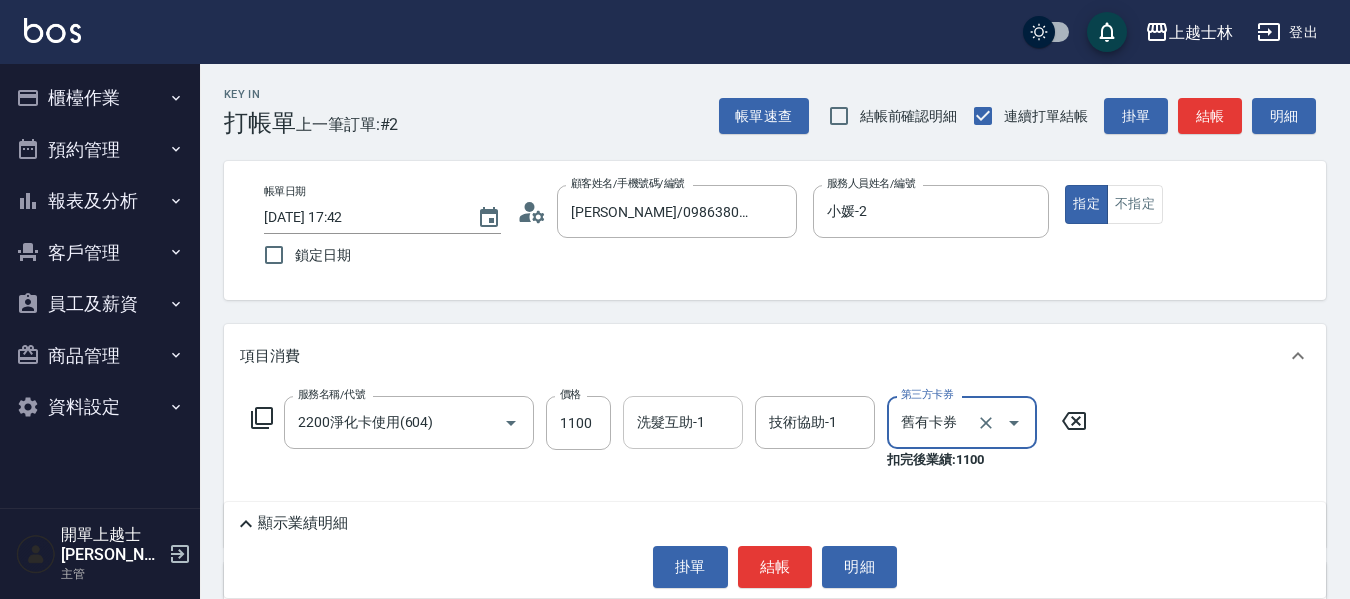 click on "洗髮互助-1" at bounding box center (683, 422) 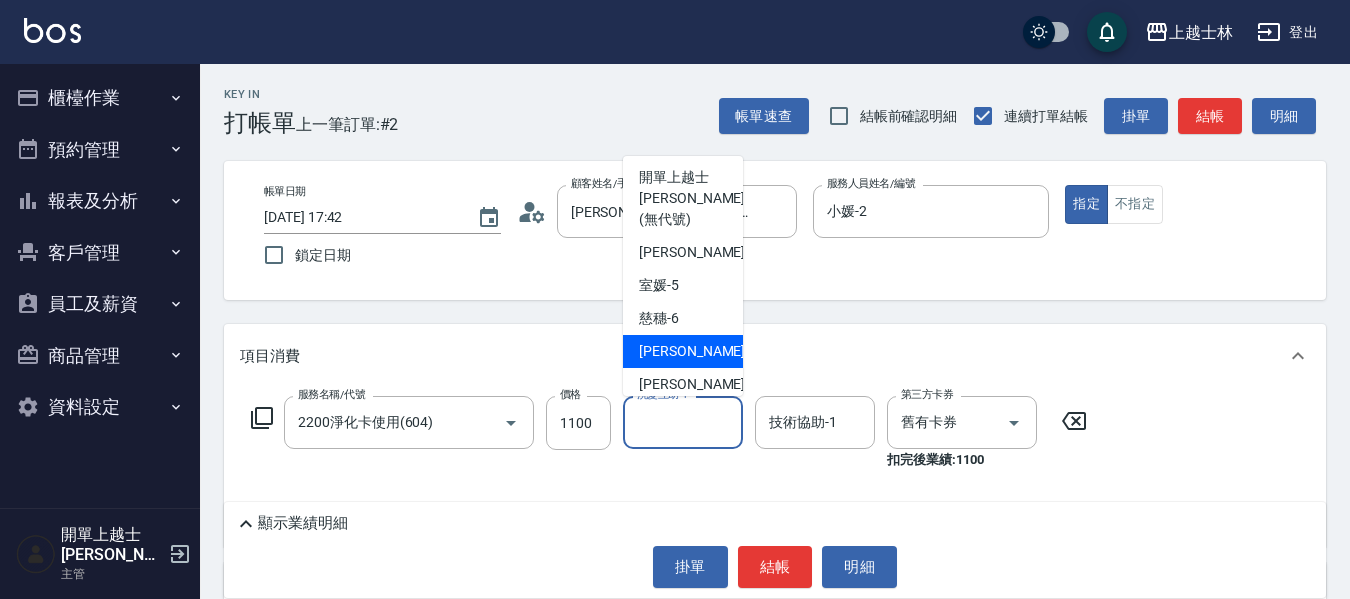 scroll, scrollTop: 100, scrollLeft: 0, axis: vertical 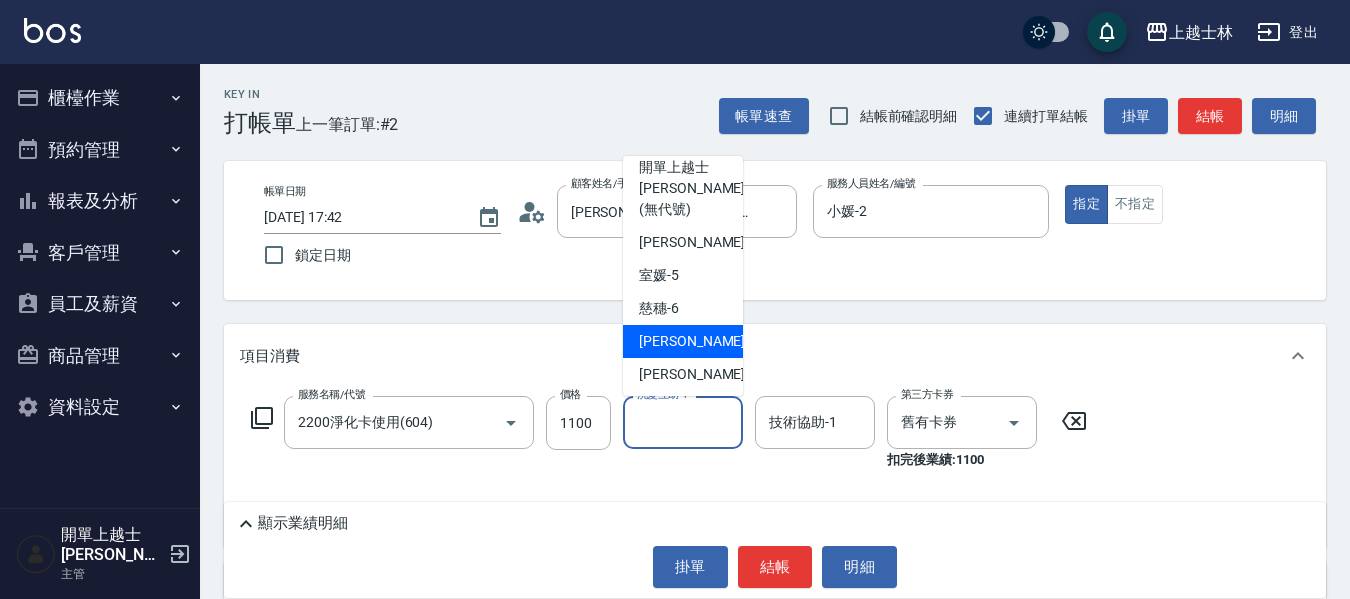 click on "[PERSON_NAME] -7" at bounding box center [683, 341] 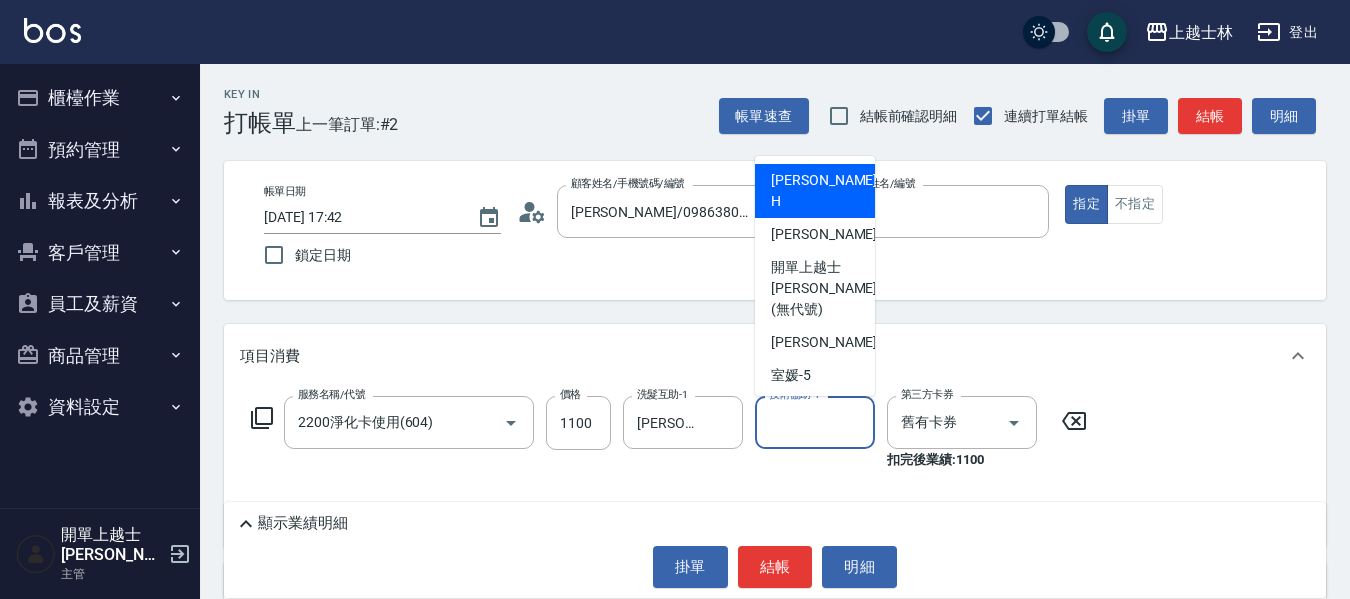 click on "技術協助-1 技術協助-1" at bounding box center [815, 422] 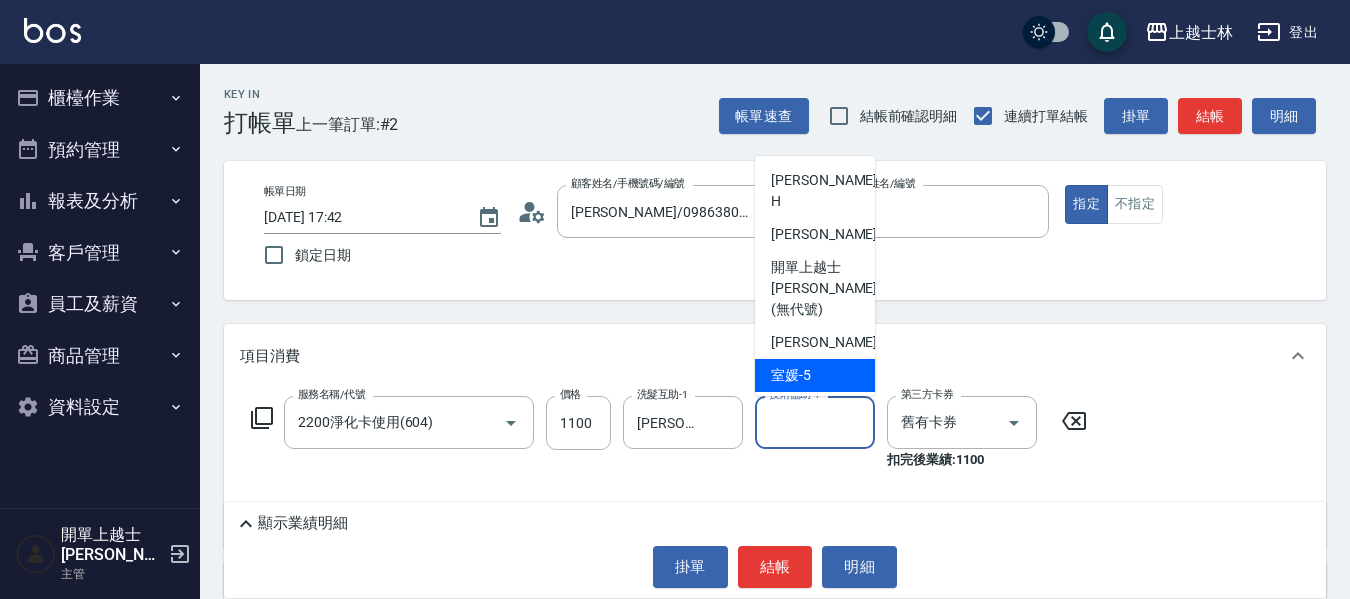 scroll, scrollTop: 100, scrollLeft: 0, axis: vertical 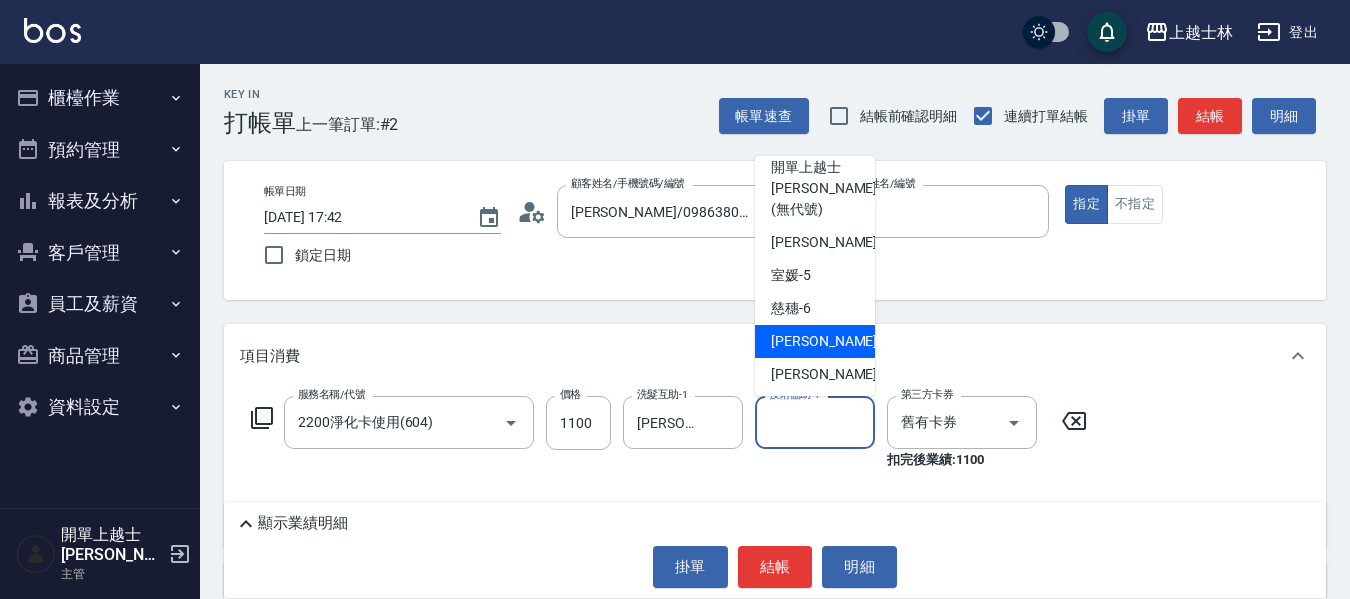 click on "[PERSON_NAME] -7" at bounding box center (830, 341) 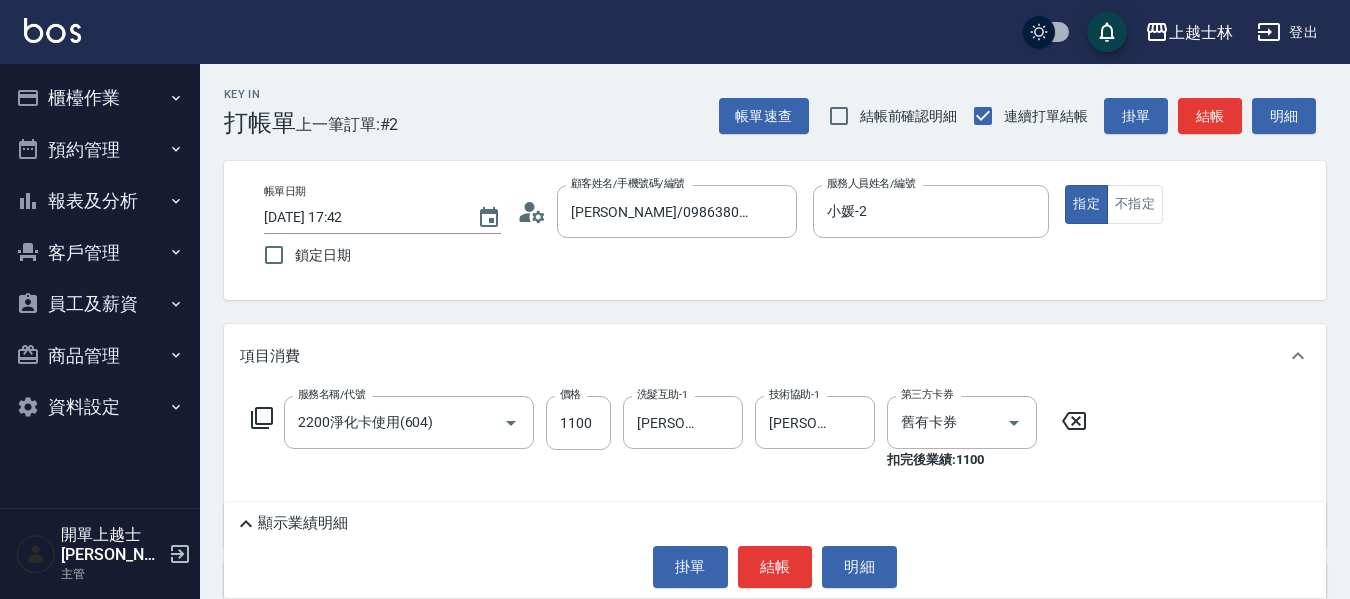 click 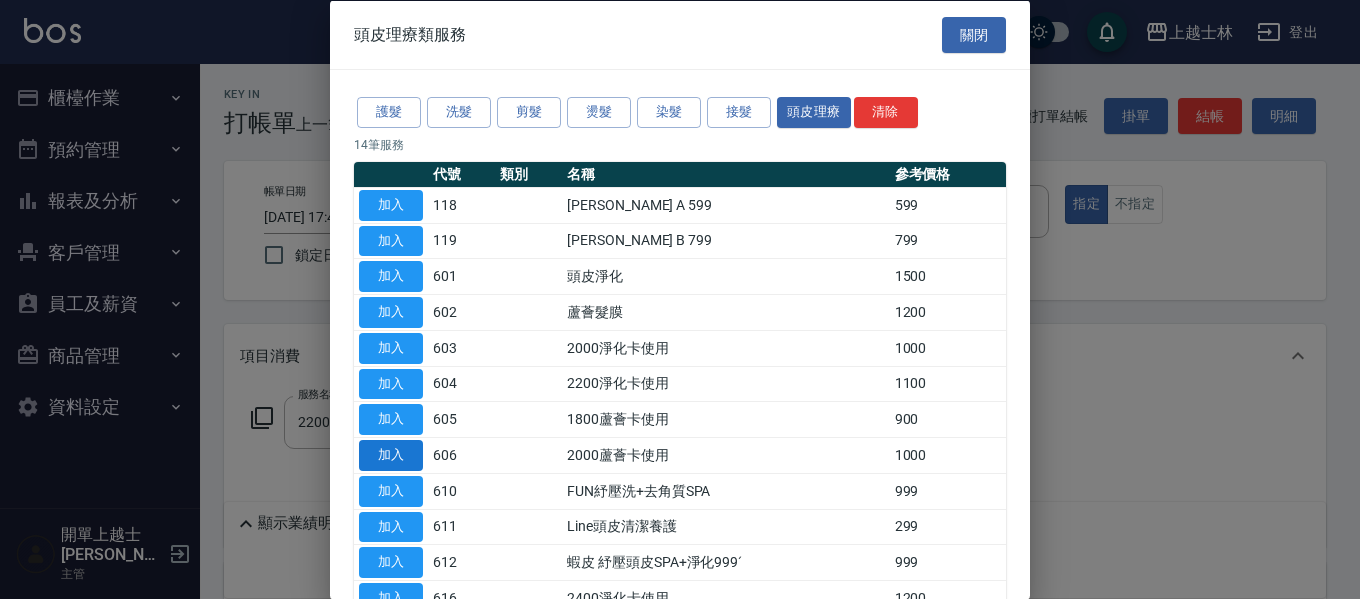 click on "加入" at bounding box center (391, 455) 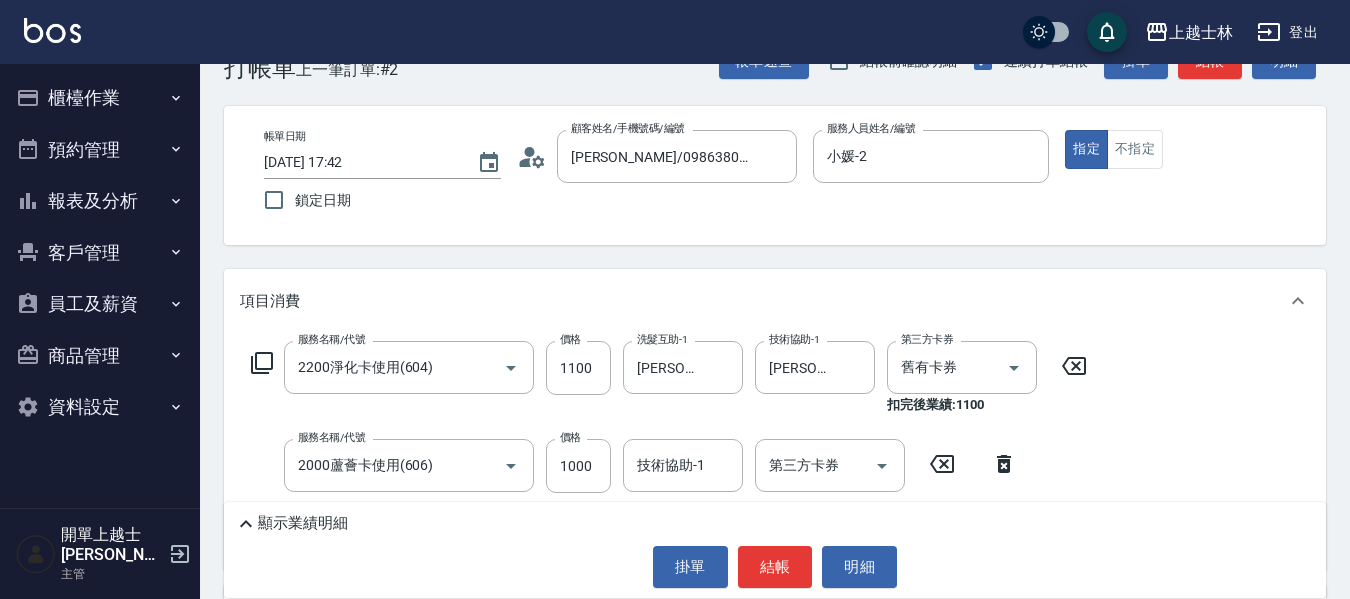scroll, scrollTop: 100, scrollLeft: 0, axis: vertical 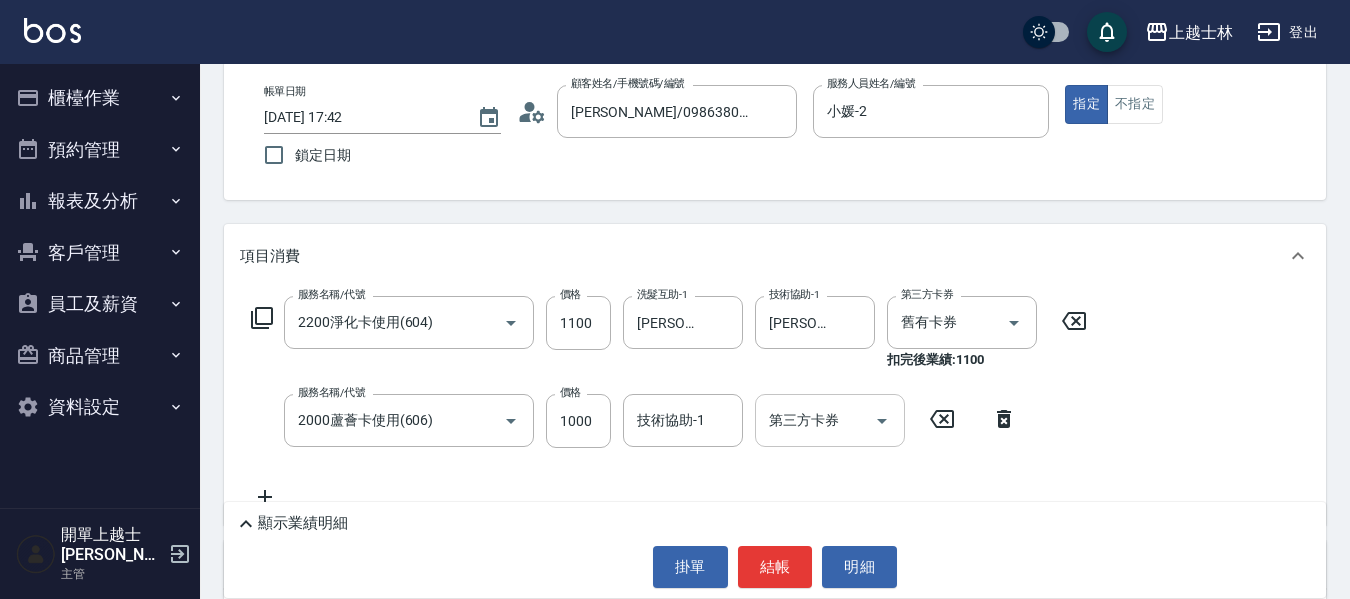 click on "第三方卡券 第三方卡券" at bounding box center (830, 420) 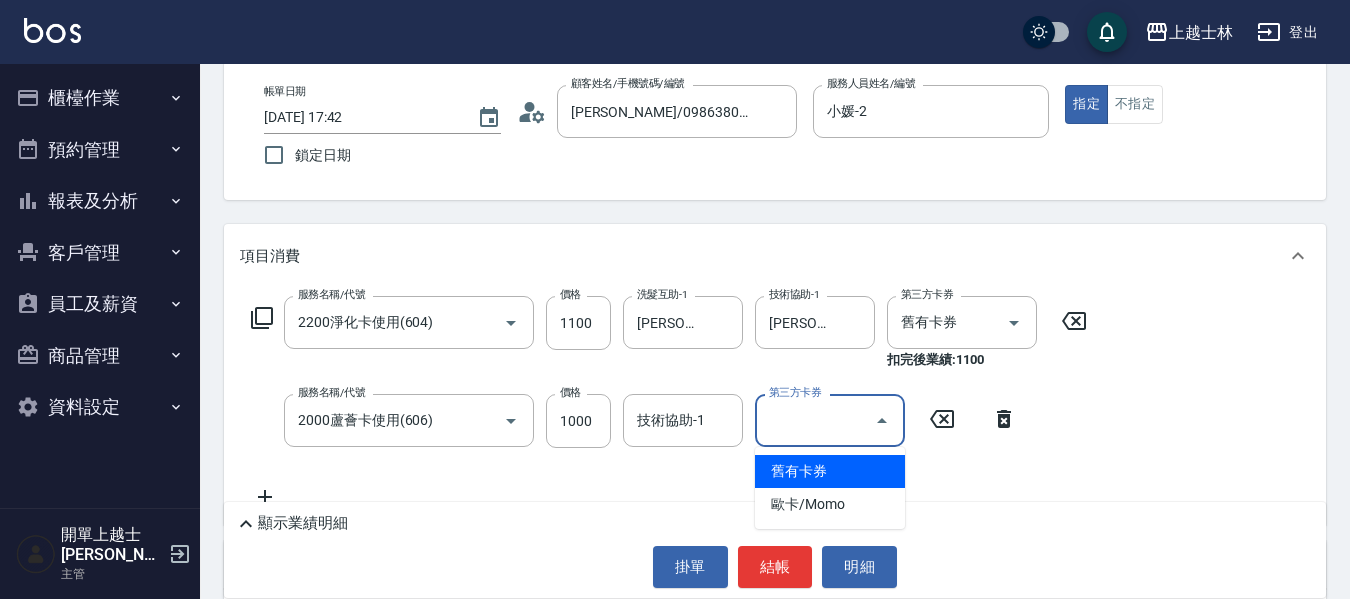 click on "舊有卡券" at bounding box center [830, 471] 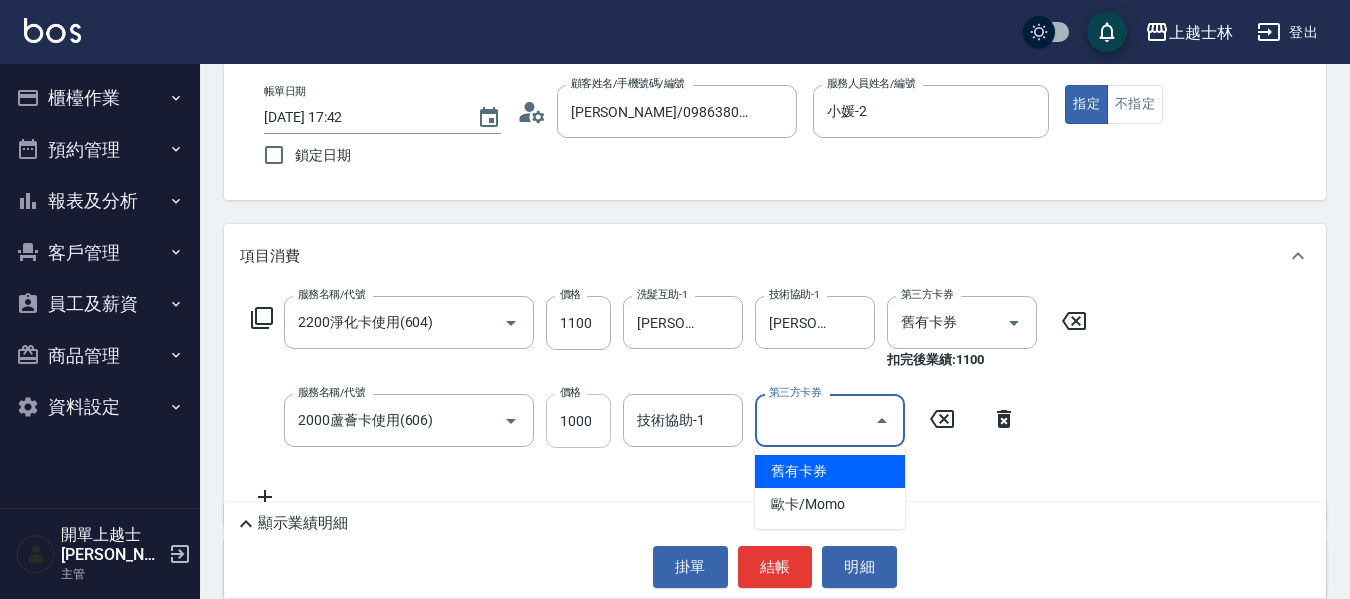 type on "舊有卡券" 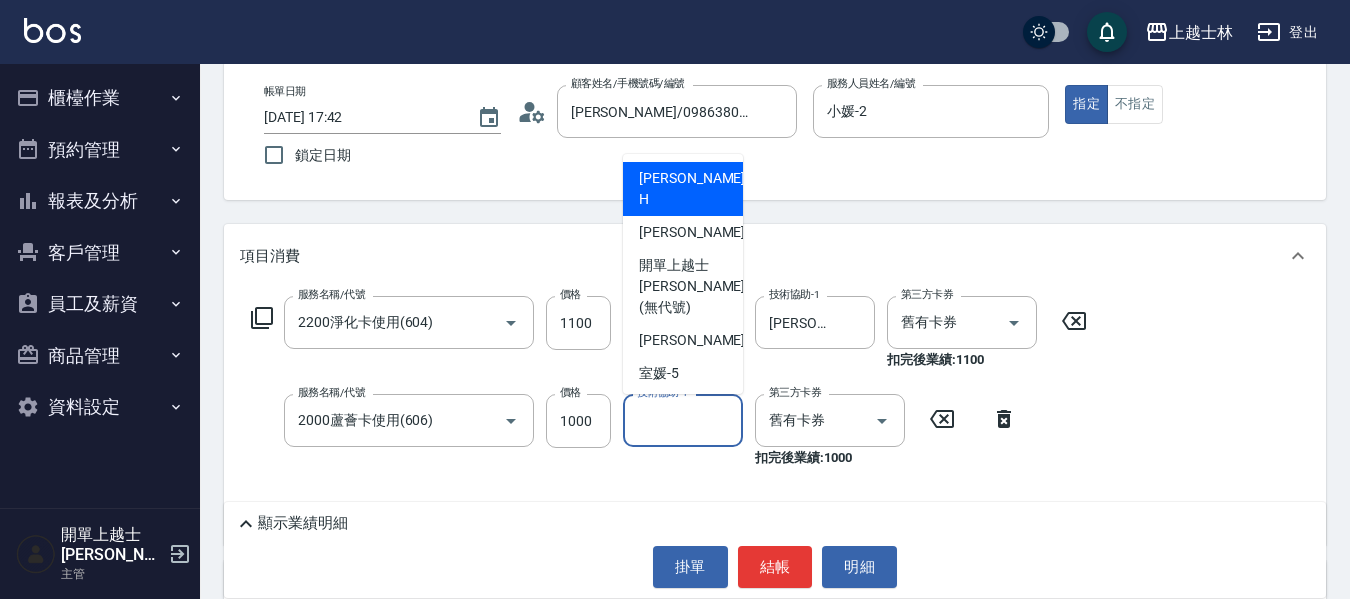 click on "技術協助-1 技術協助-1" at bounding box center [683, 420] 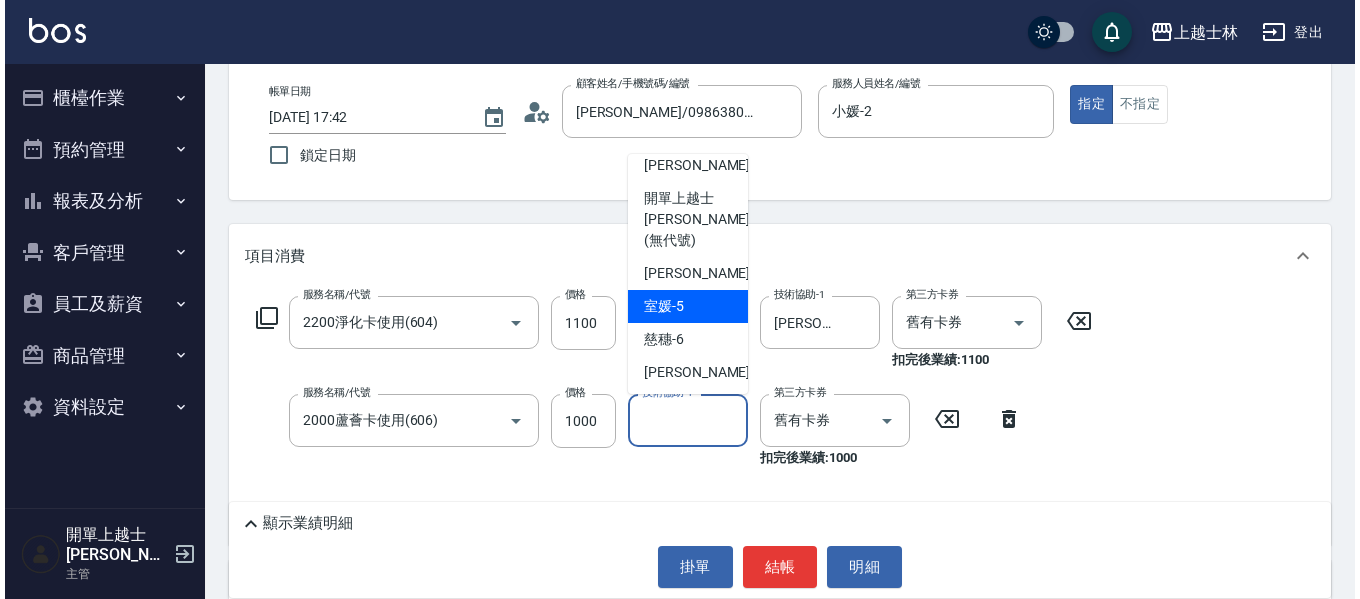 scroll, scrollTop: 100, scrollLeft: 0, axis: vertical 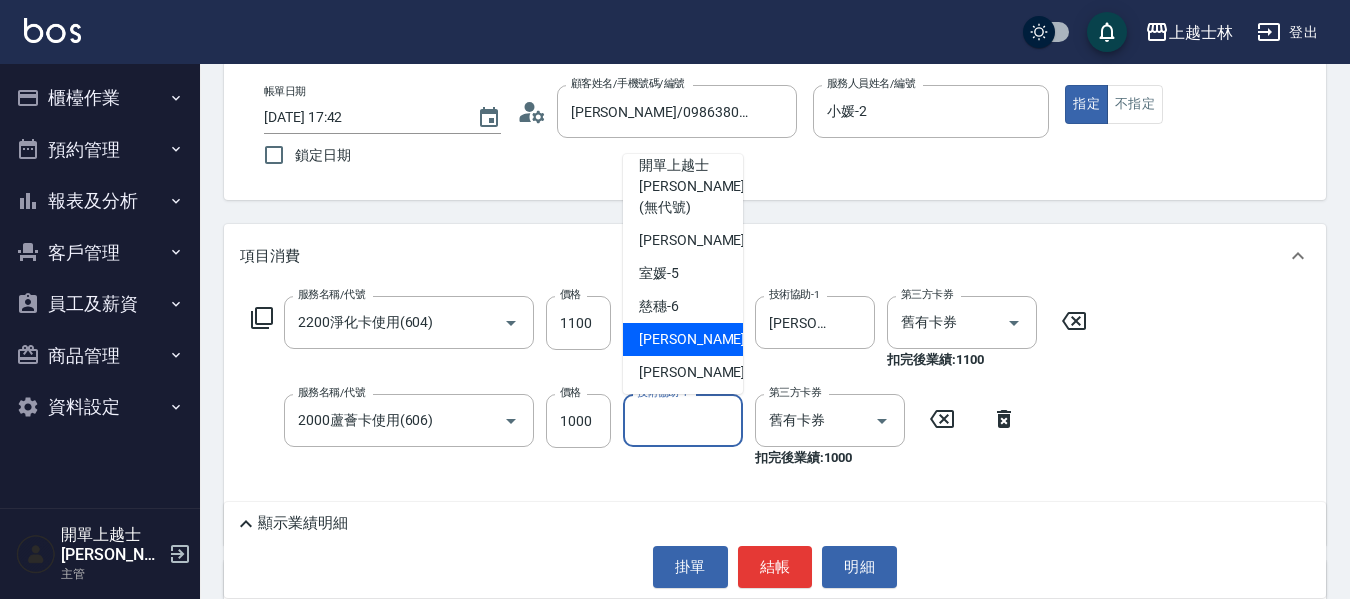 click on "[PERSON_NAME] -7" at bounding box center (698, 339) 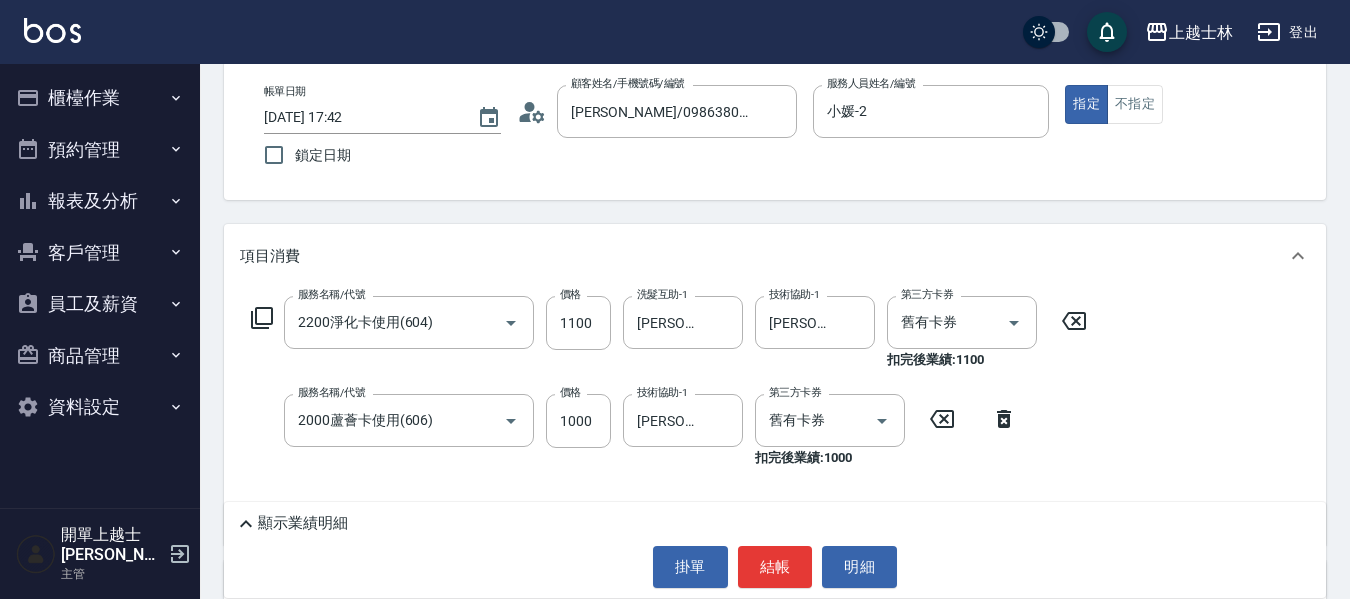 click 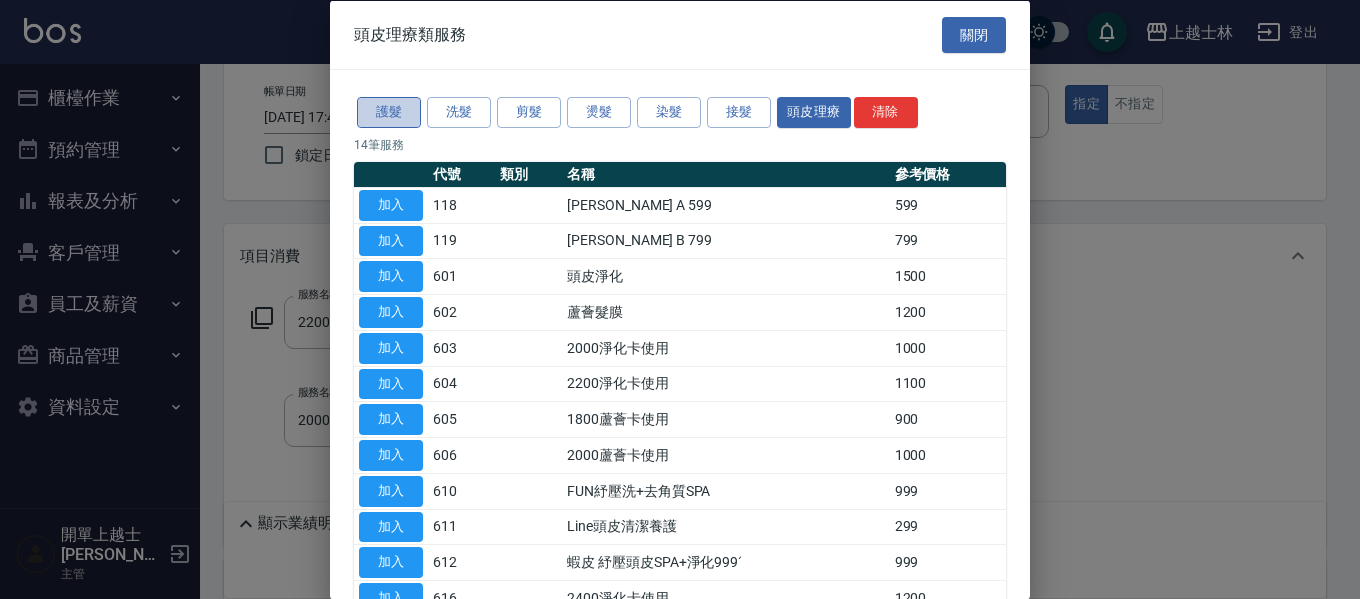 click on "護髮" at bounding box center [389, 112] 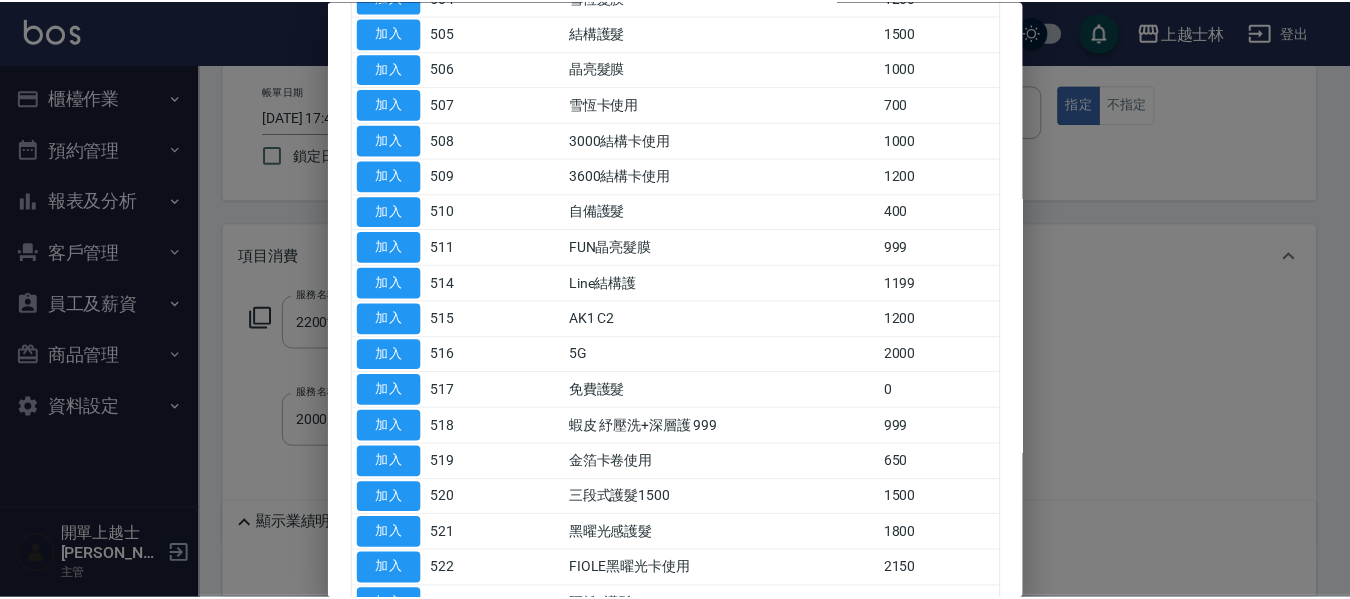 scroll, scrollTop: 400, scrollLeft: 0, axis: vertical 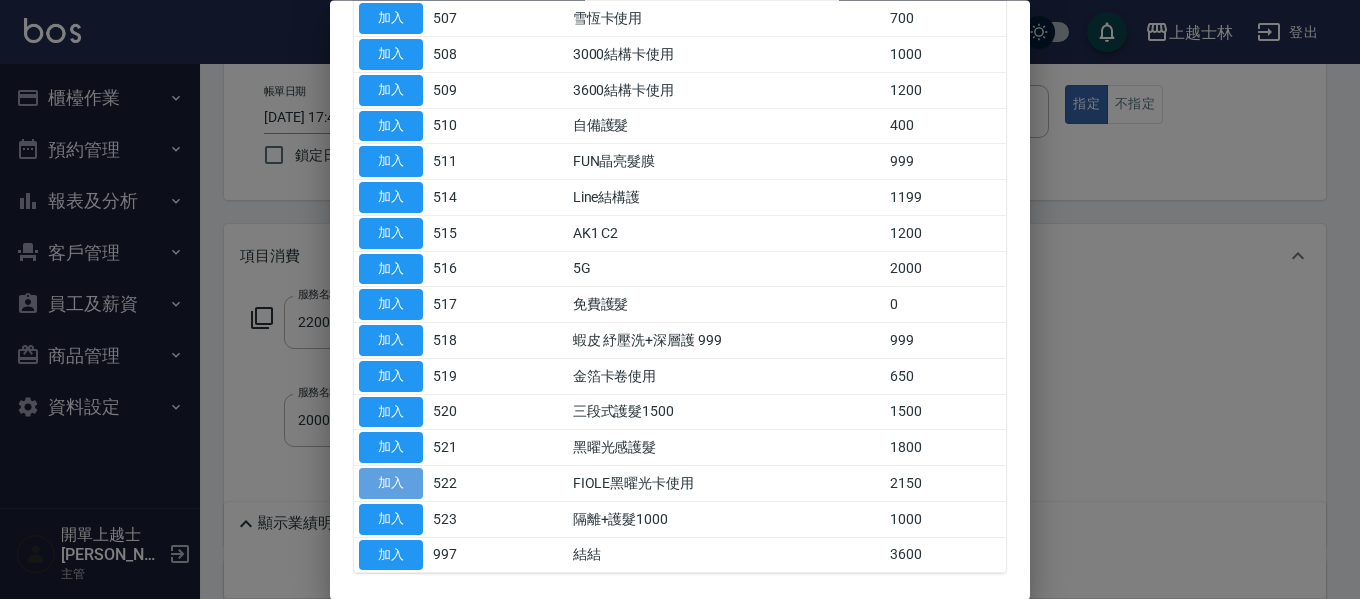 click on "加入" at bounding box center [391, 484] 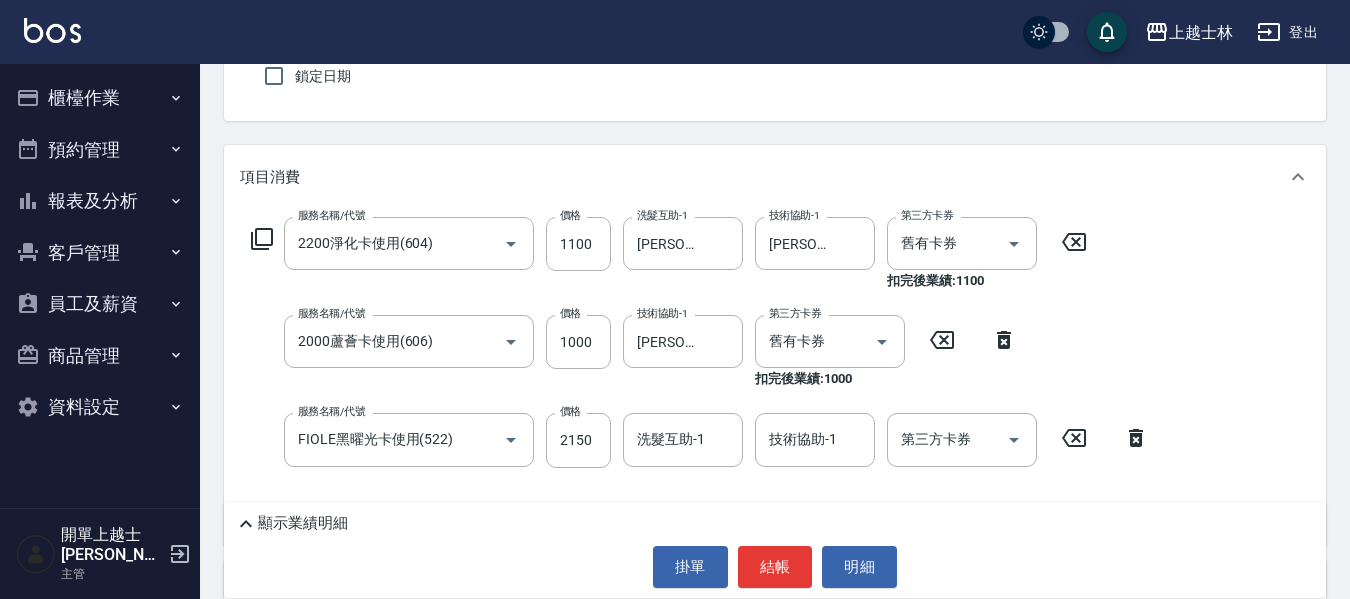 scroll, scrollTop: 300, scrollLeft: 0, axis: vertical 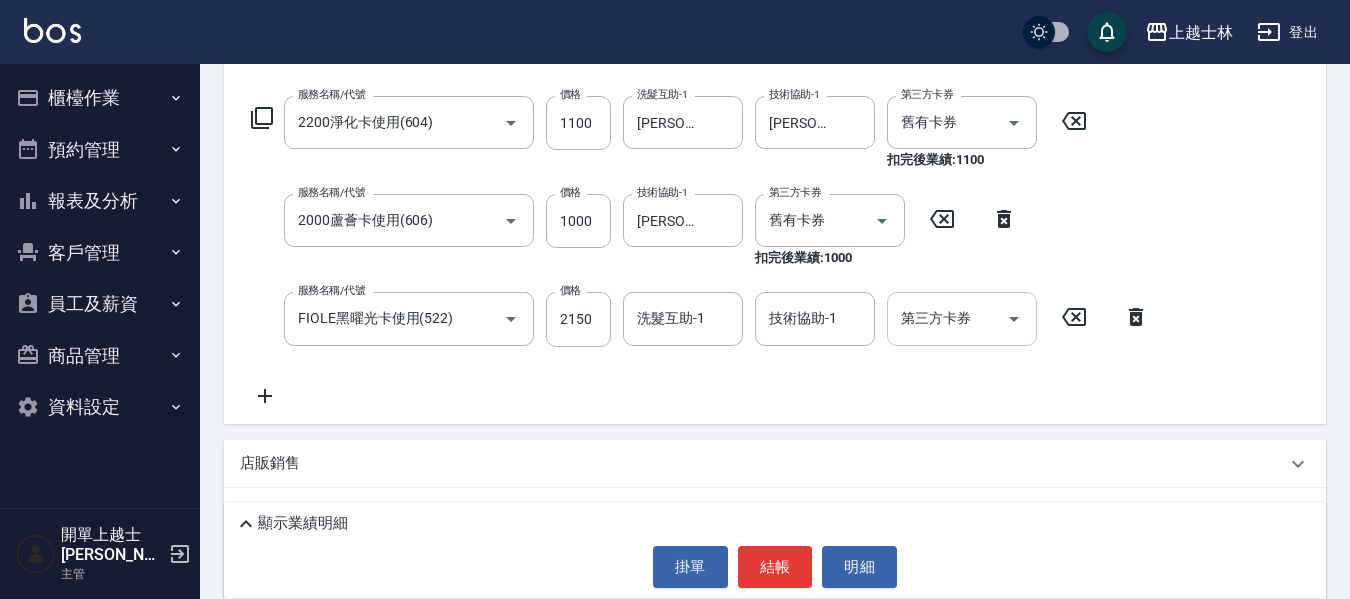 click on "第三方卡券 第三方卡券" at bounding box center [962, 318] 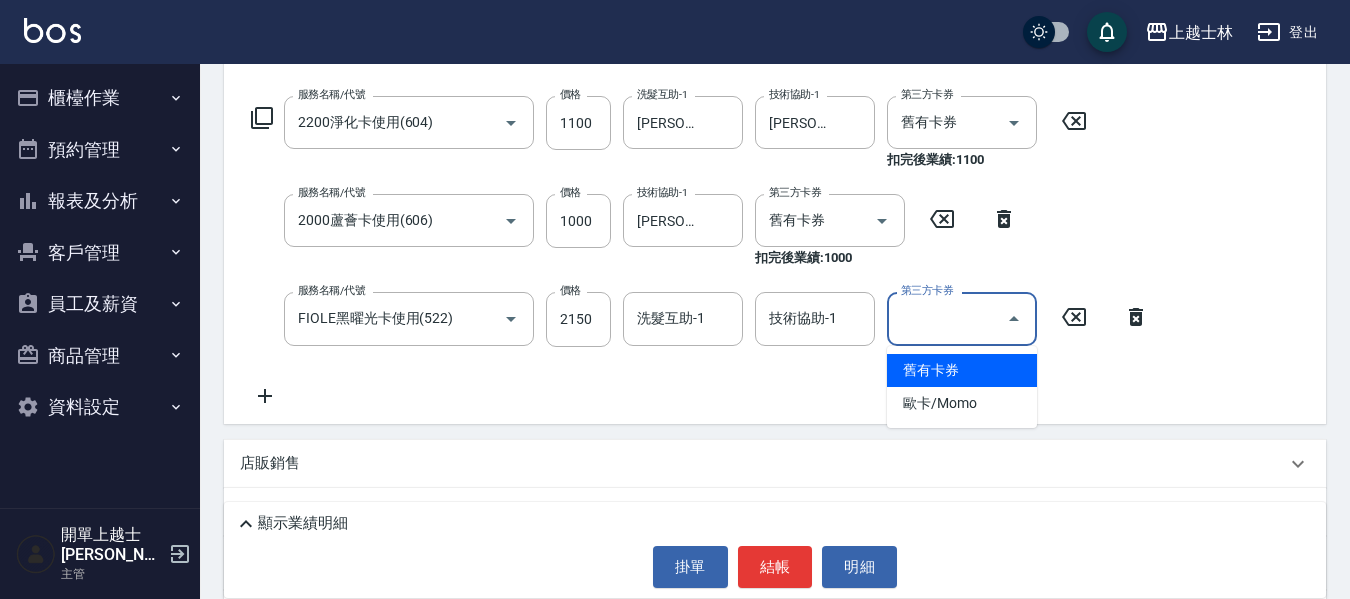 click on "舊有卡券" at bounding box center [962, 370] 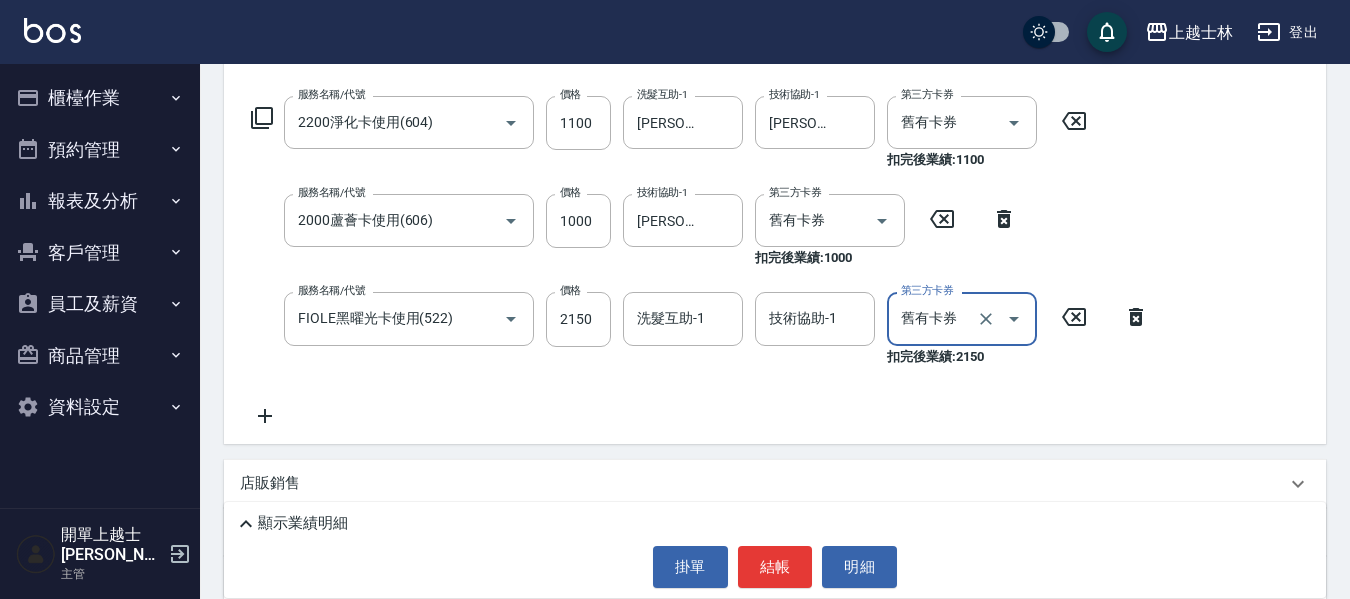 click on "技術協助-1 技術協助-1" at bounding box center (815, 318) 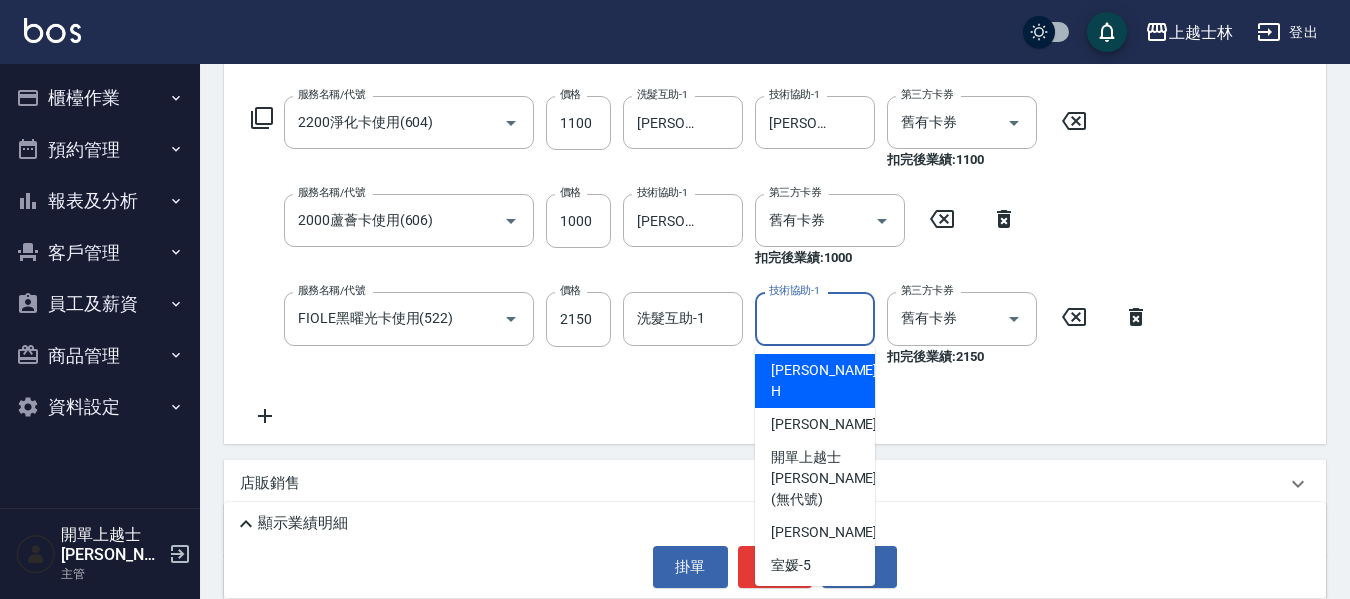 click on "洗髮互助-1 洗髮互助-1" at bounding box center [683, 318] 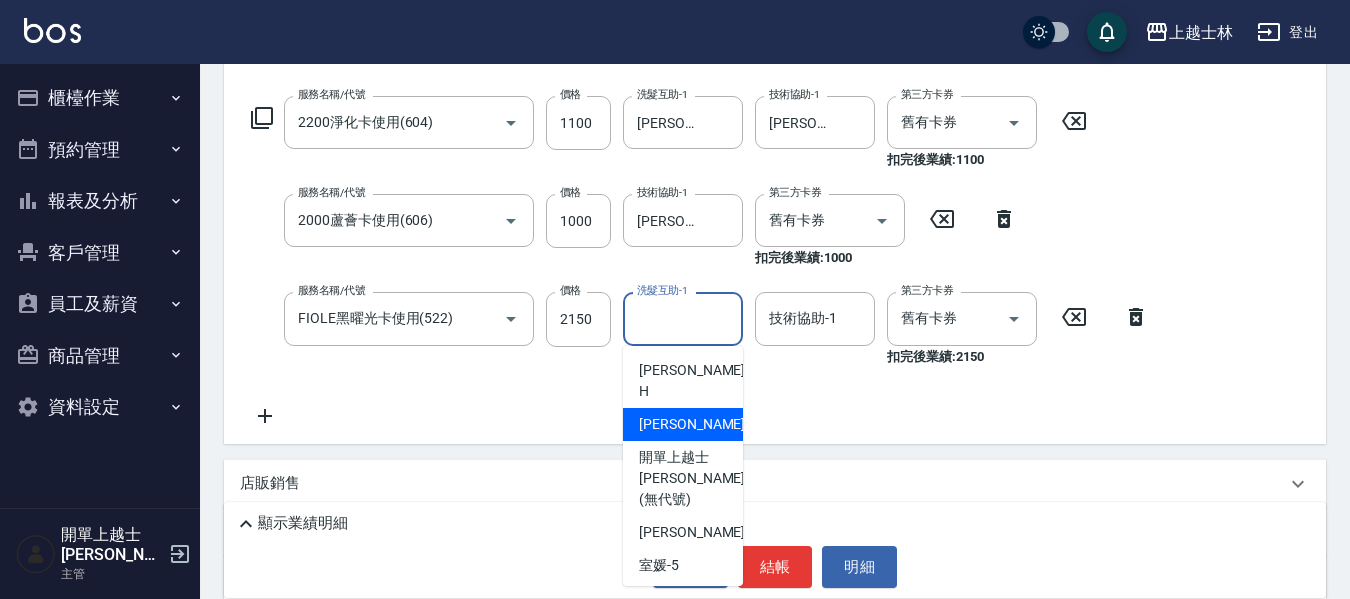 scroll, scrollTop: 100, scrollLeft: 0, axis: vertical 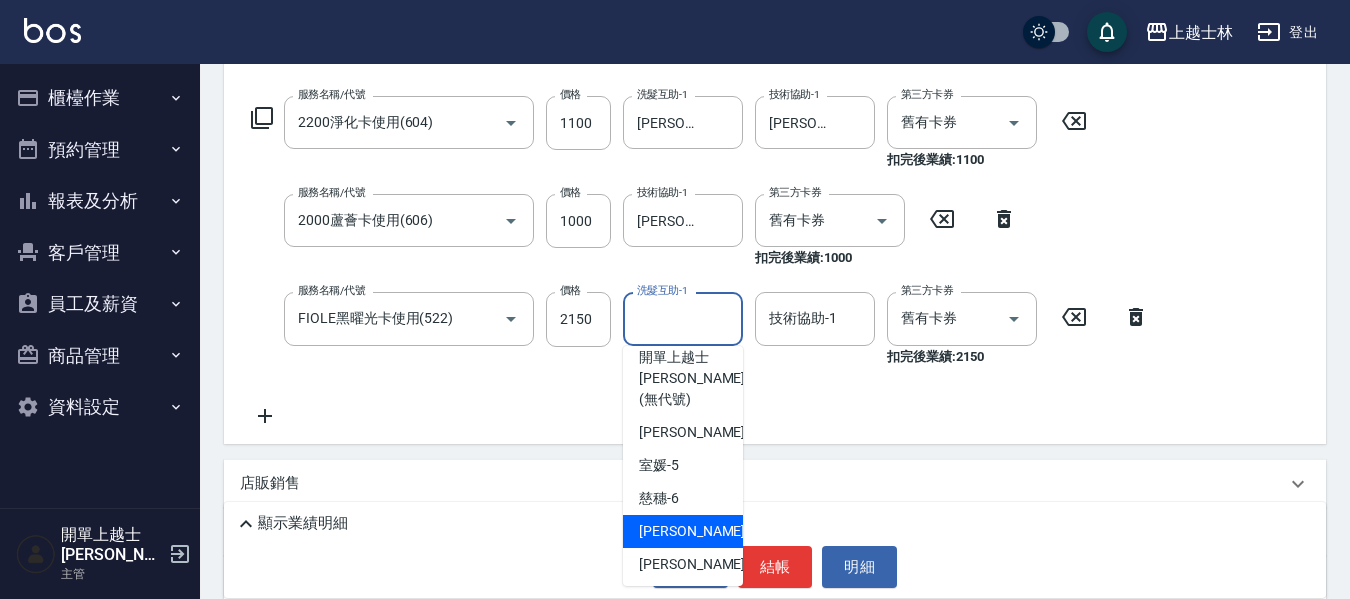 drag, startPoint x: 658, startPoint y: 483, endPoint x: 671, endPoint y: 485, distance: 13.152946 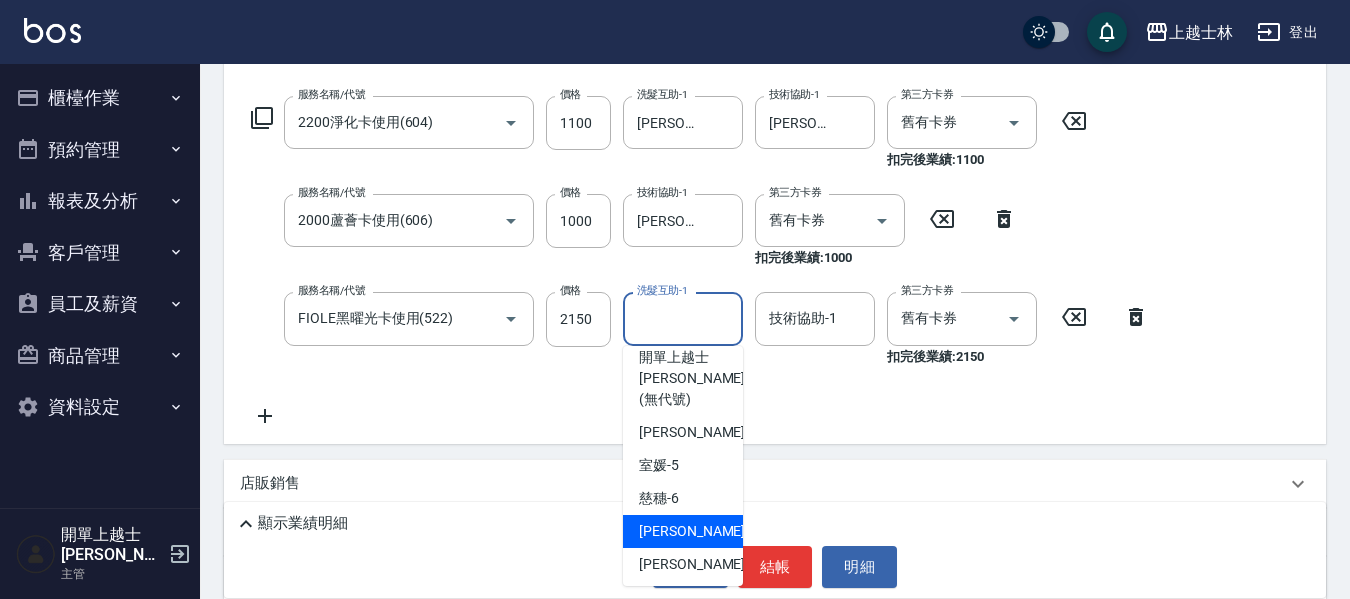 click on "[PERSON_NAME] -7" at bounding box center (698, 531) 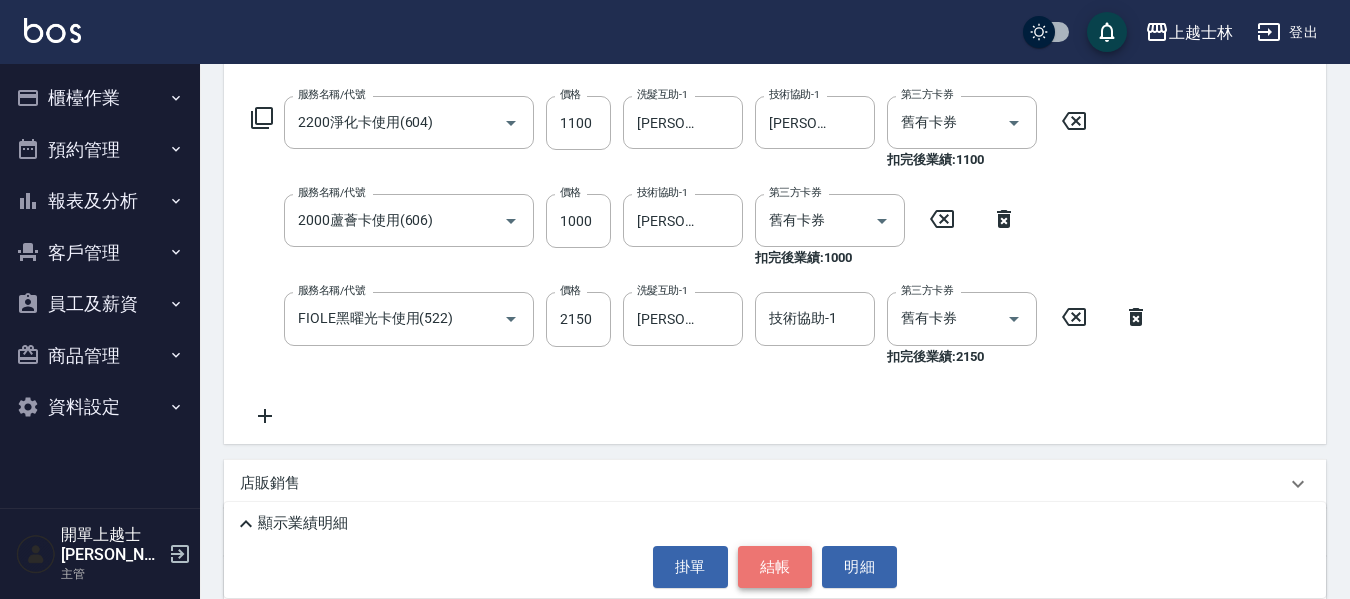click on "結帳" at bounding box center [775, 567] 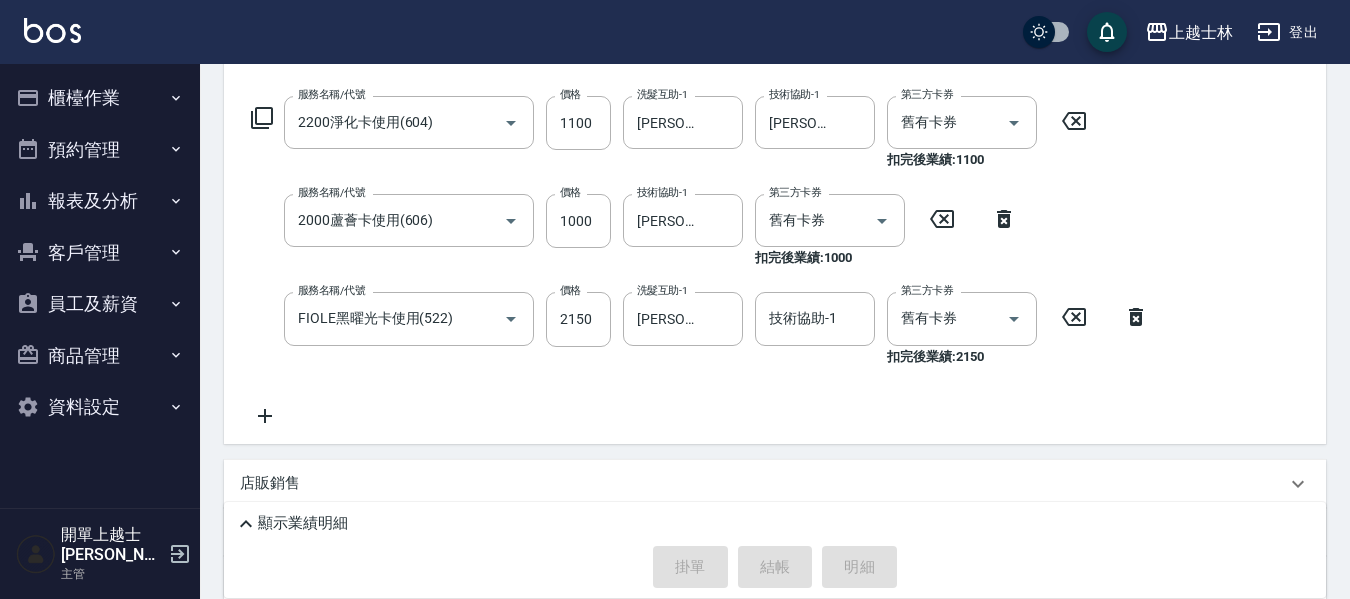 type on "[DATE] 18:20" 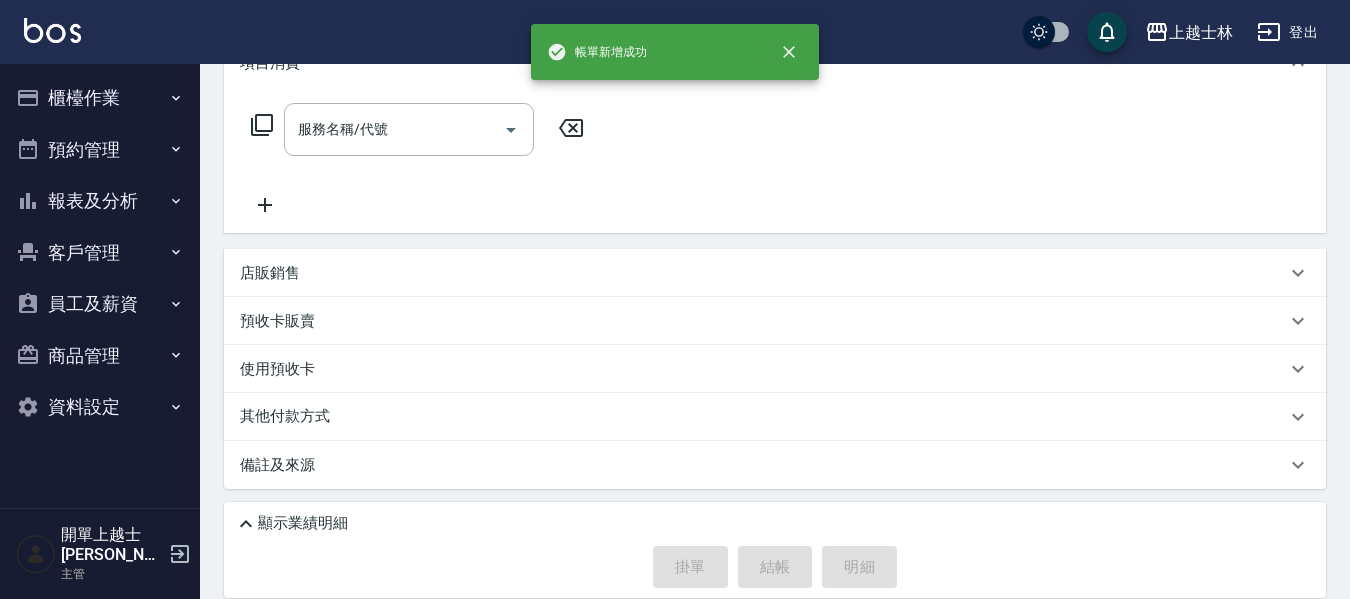 scroll, scrollTop: 0, scrollLeft: 0, axis: both 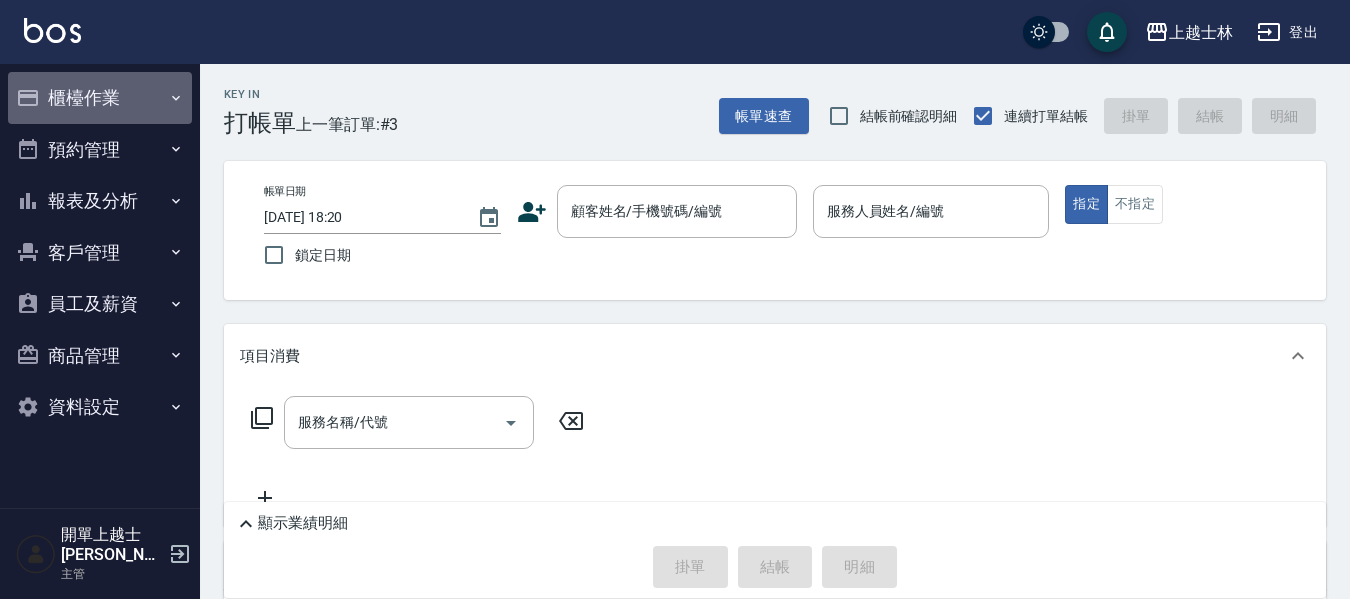 click on "櫃檯作業" at bounding box center [100, 98] 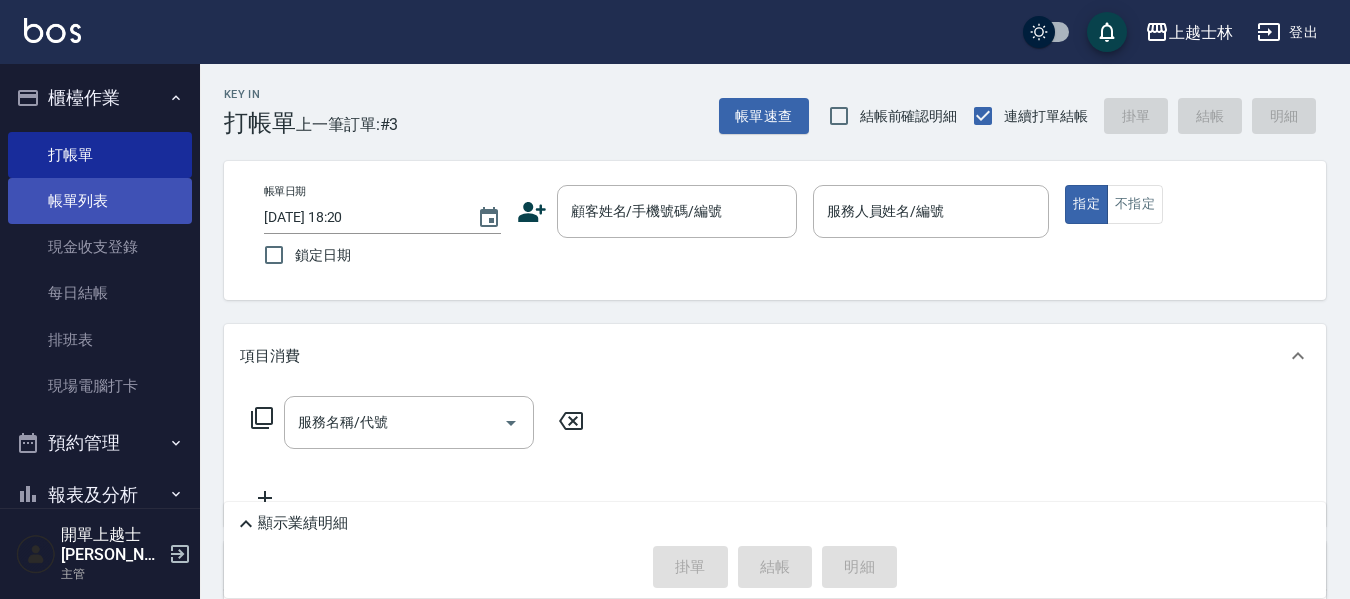 click on "帳單列表" at bounding box center [100, 201] 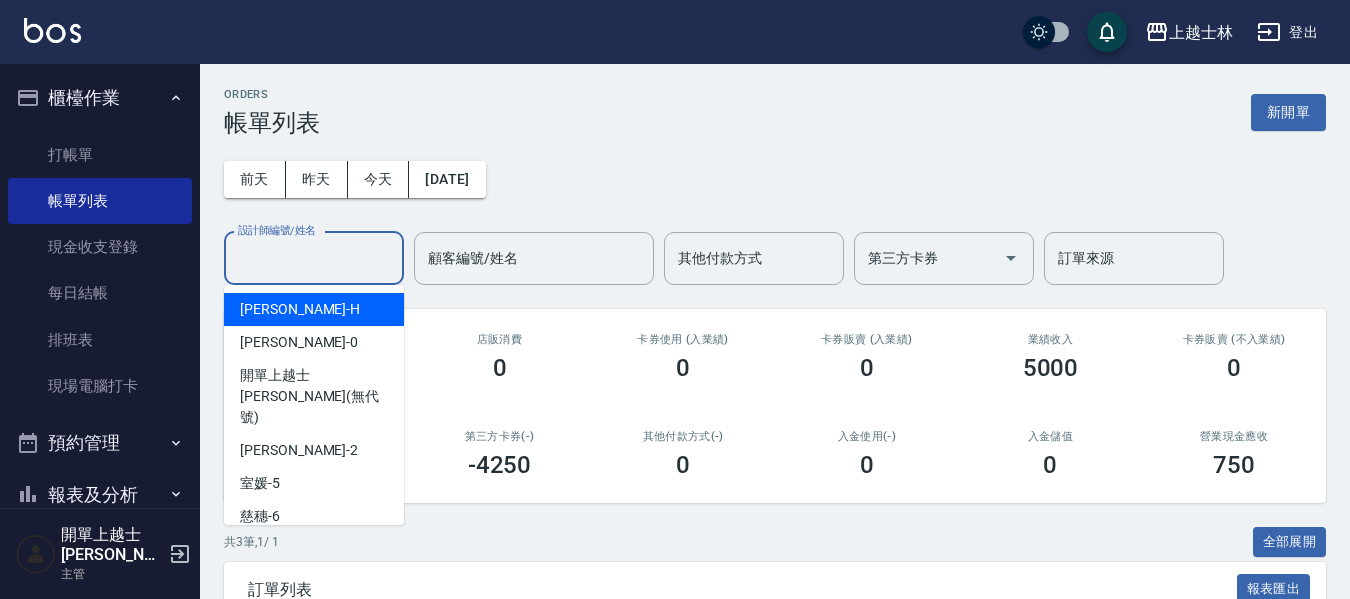 click on "設計師編號/姓名" at bounding box center [314, 258] 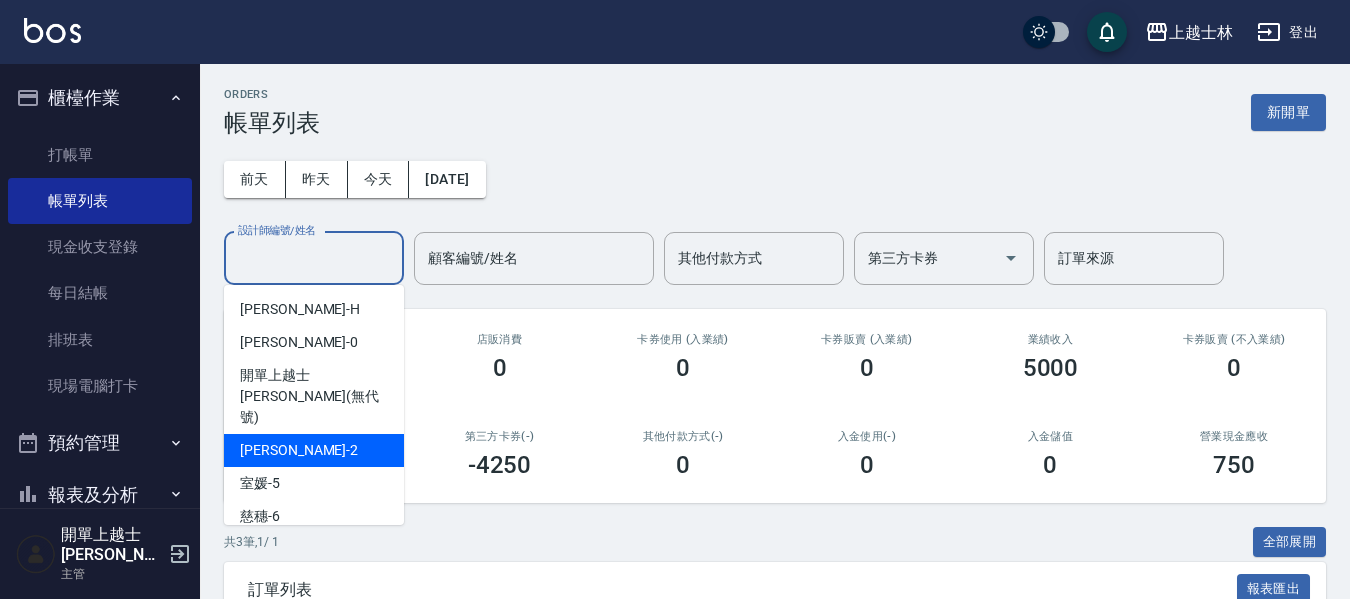 click on "小媛 -2" at bounding box center (314, 450) 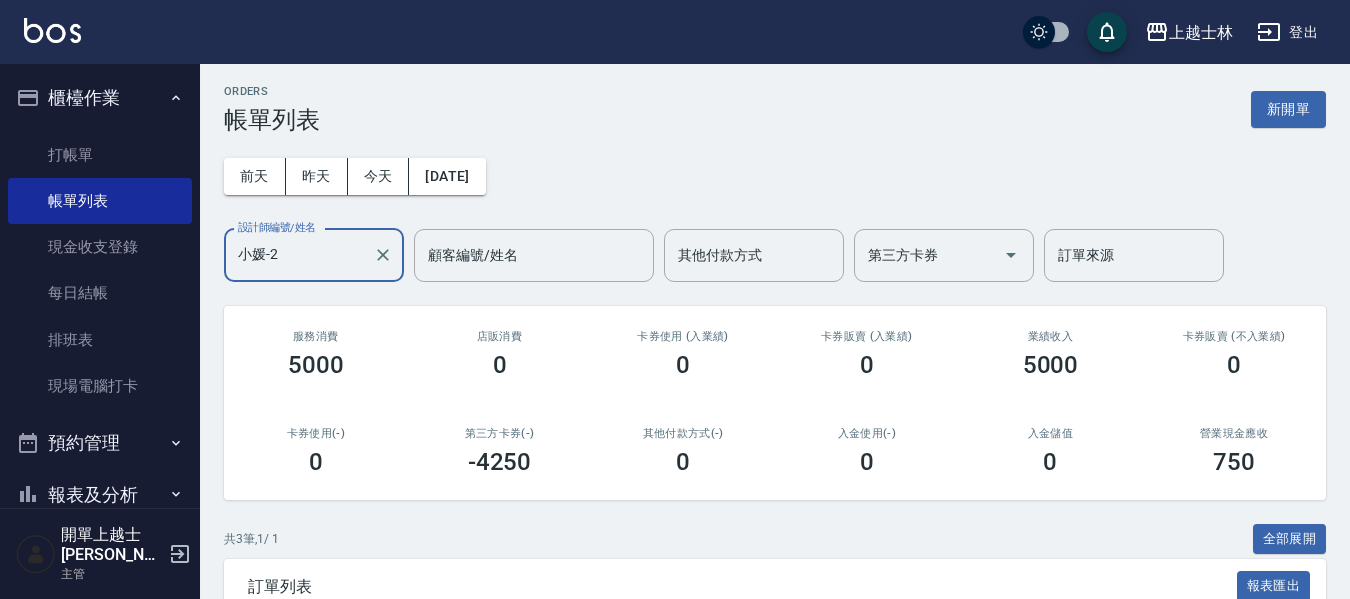 scroll, scrollTop: 0, scrollLeft: 0, axis: both 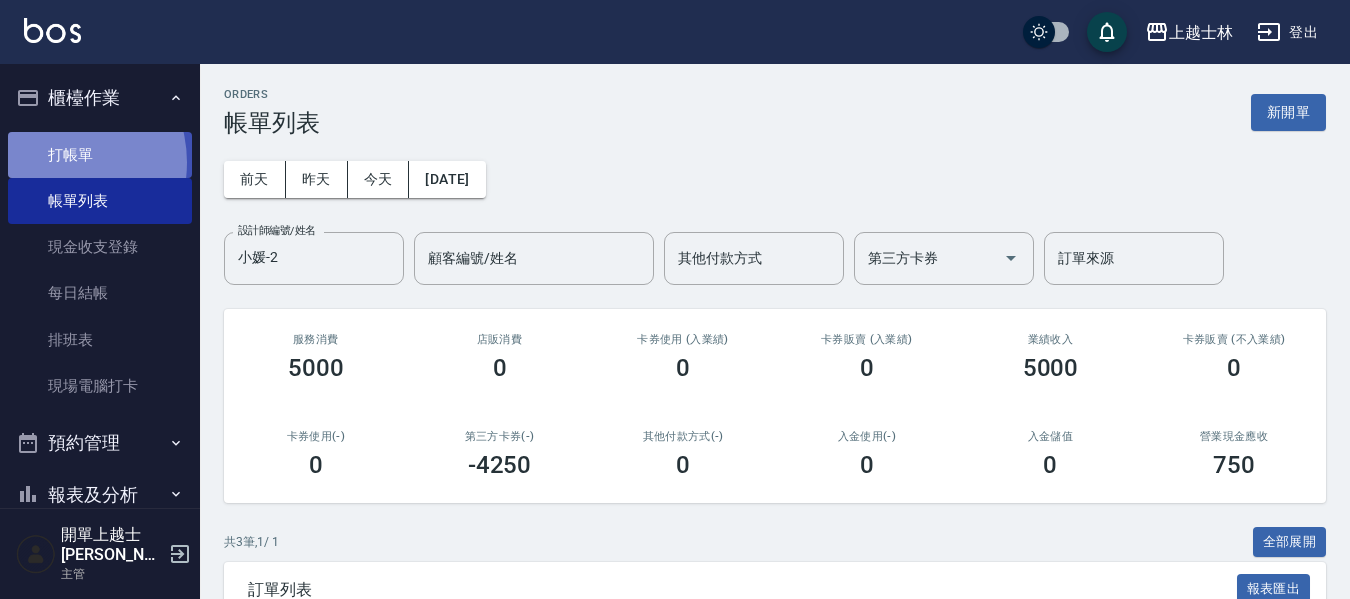 click on "打帳單" at bounding box center (100, 155) 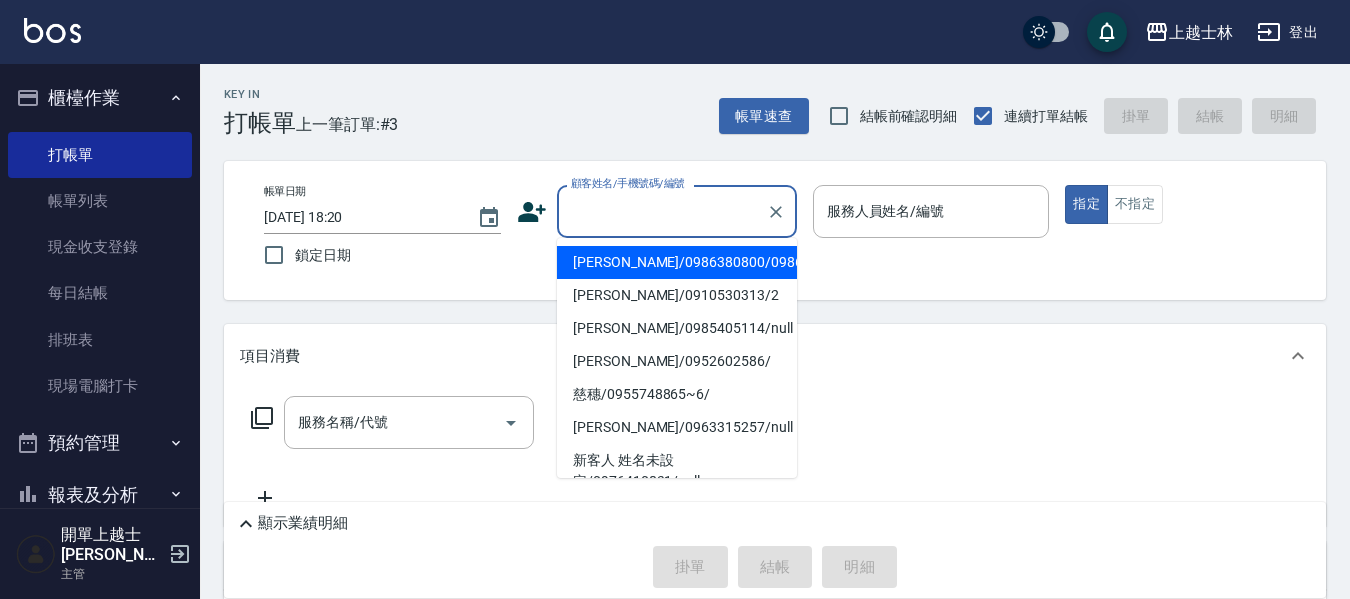 click on "顧客姓名/手機號碼/編號" at bounding box center [662, 211] 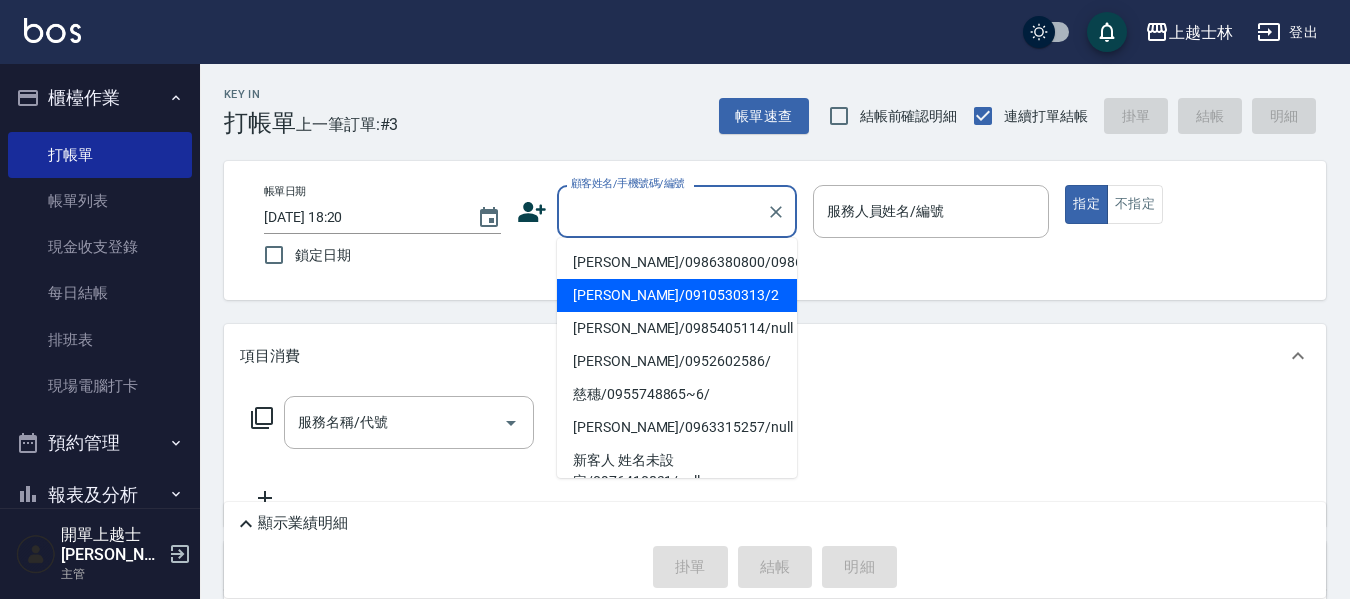 click on "[PERSON_NAME]/0910530313/2" at bounding box center [677, 295] 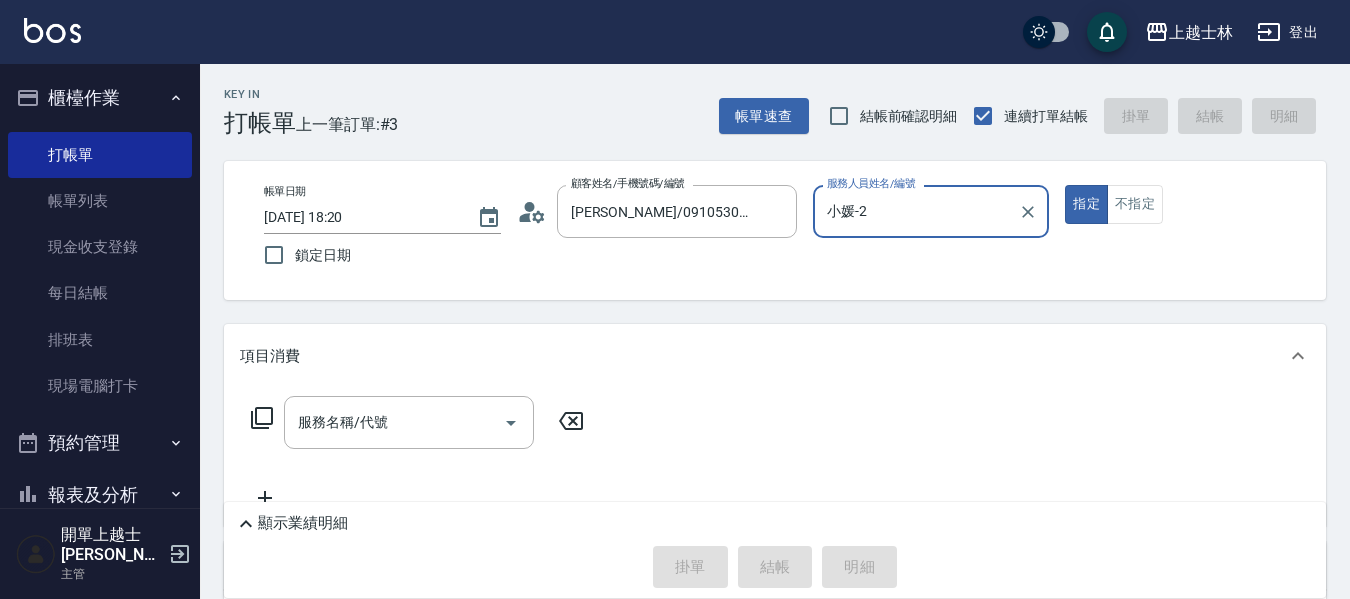 type on "小媛-2" 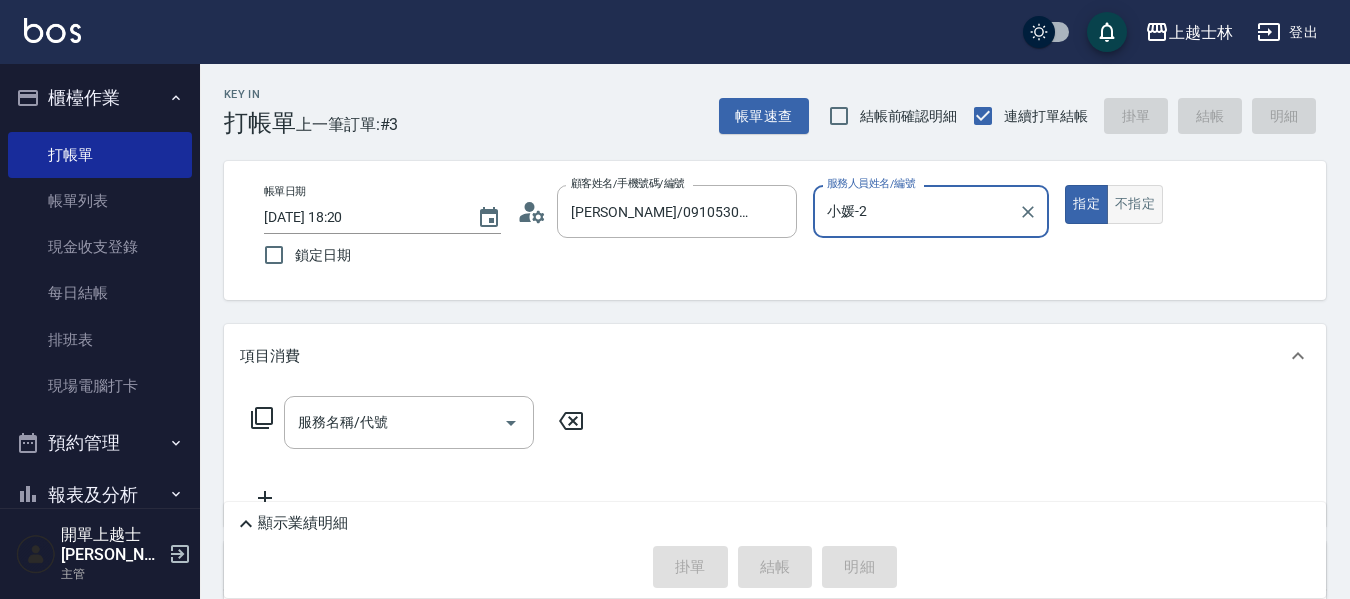 drag, startPoint x: 1140, startPoint y: 207, endPoint x: 1132, endPoint y: 216, distance: 12.0415945 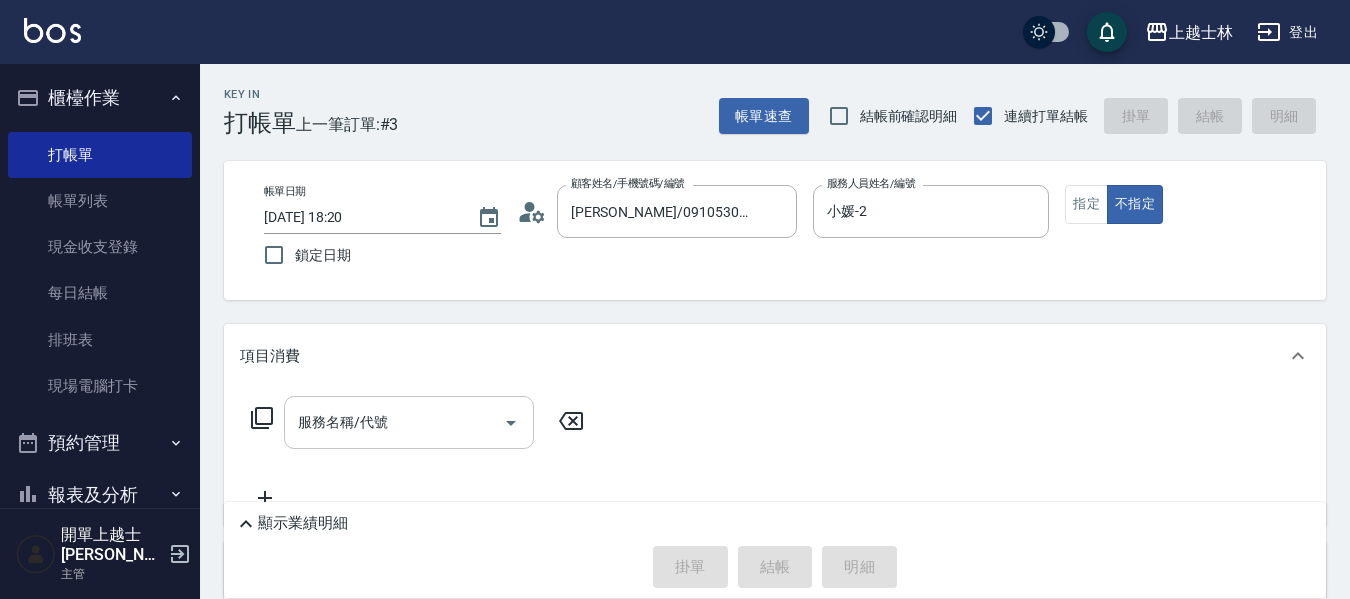 click on "服務名稱/代號" at bounding box center (394, 422) 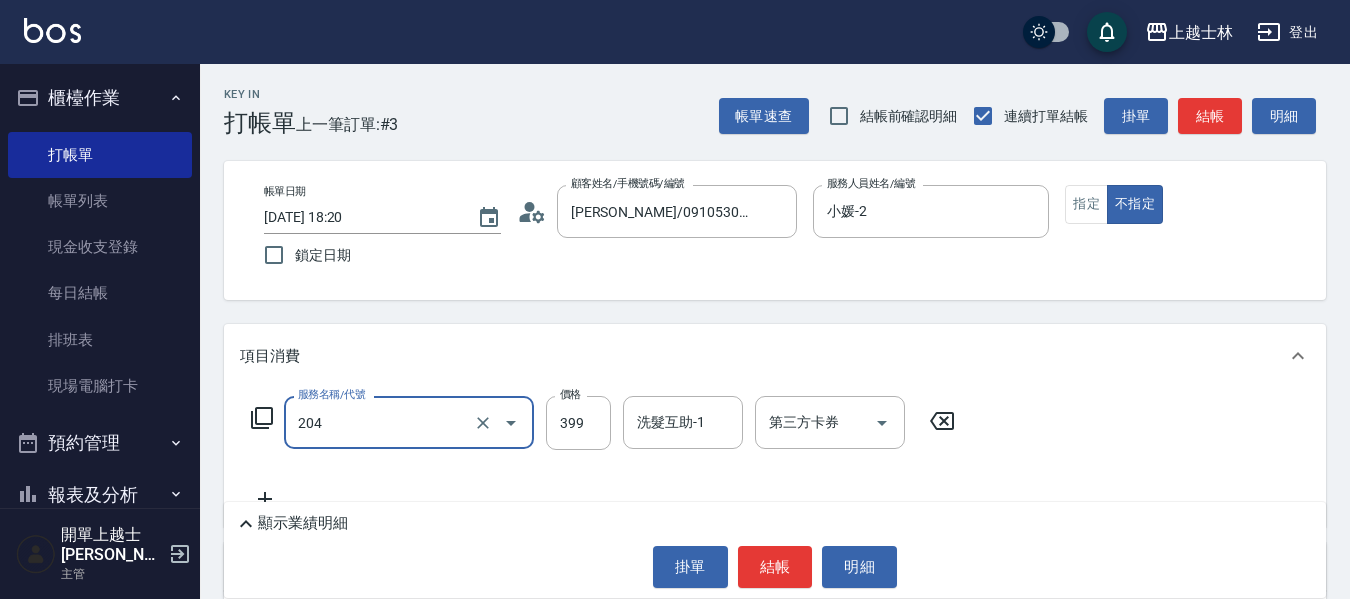 type on "A級洗+剪(204)" 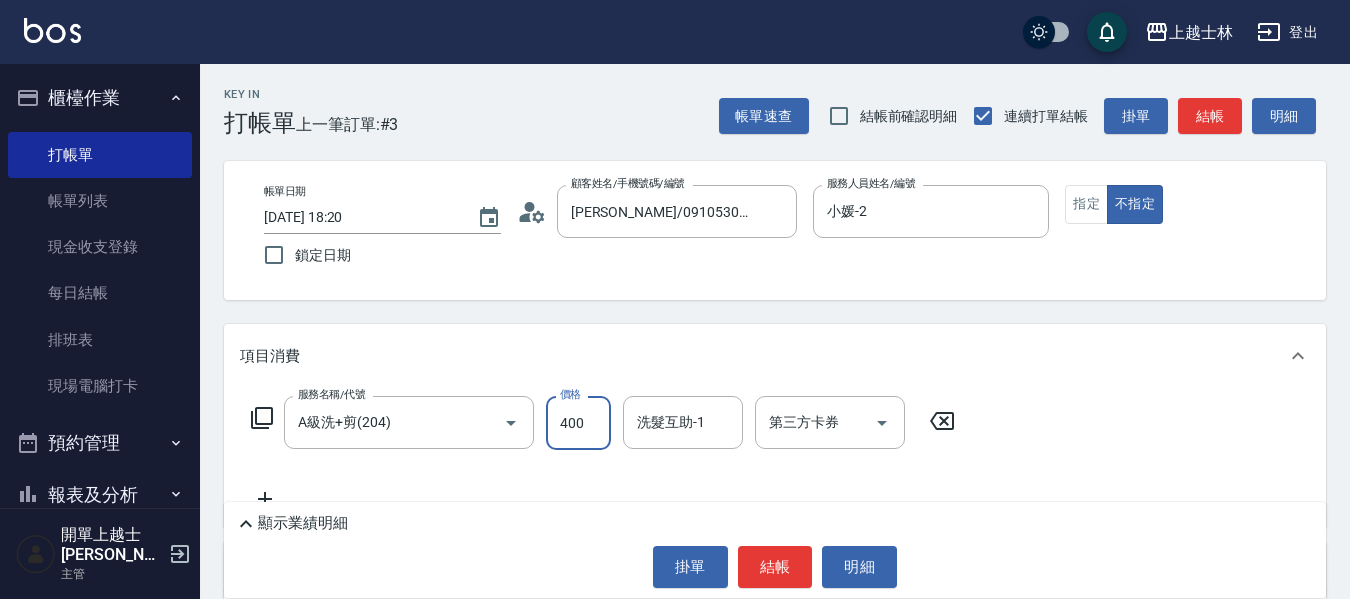 type on "400" 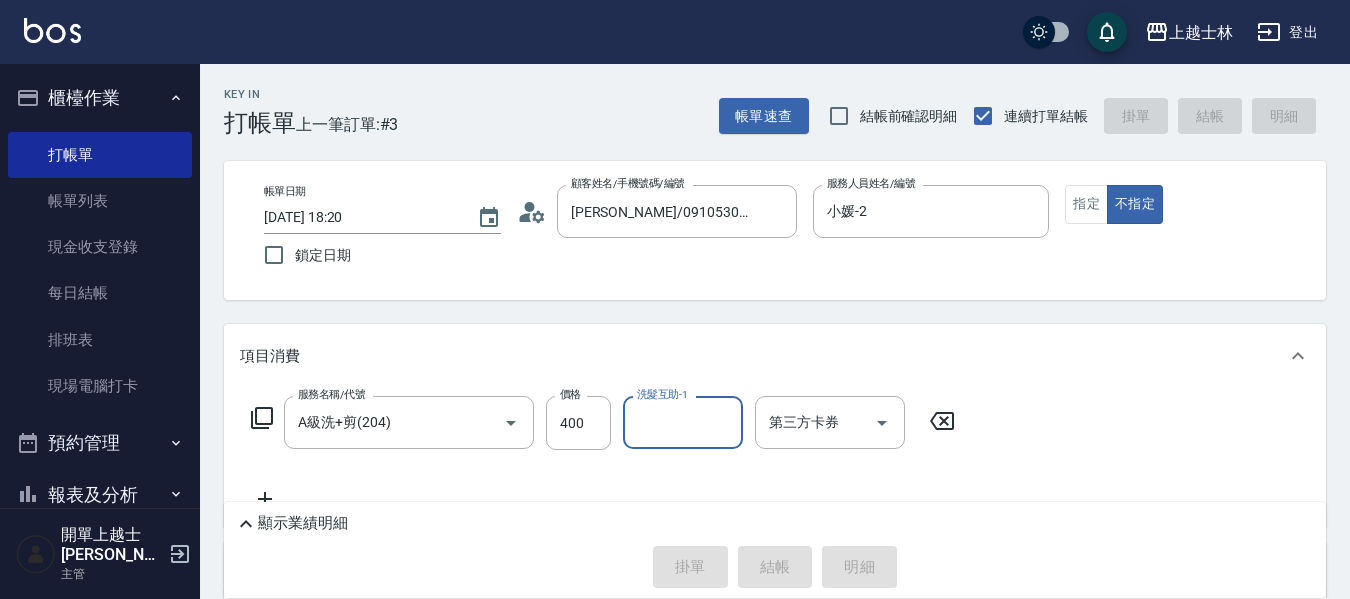 type on "[DATE] 18:21" 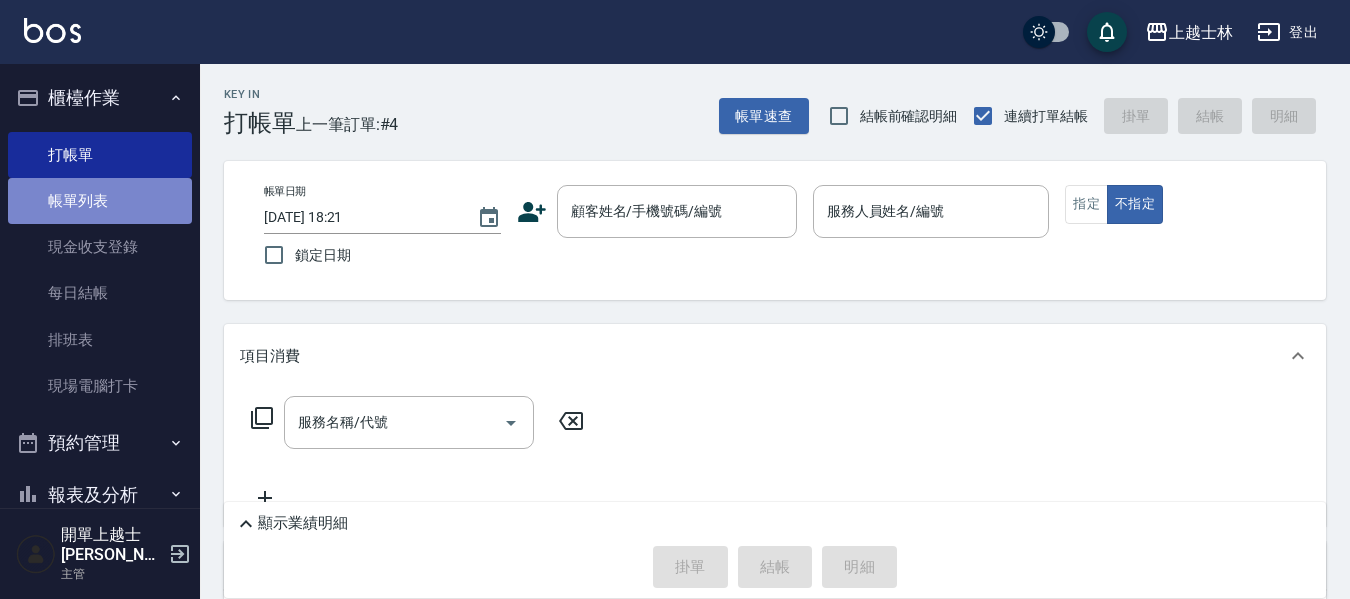 click on "帳單列表" at bounding box center (100, 201) 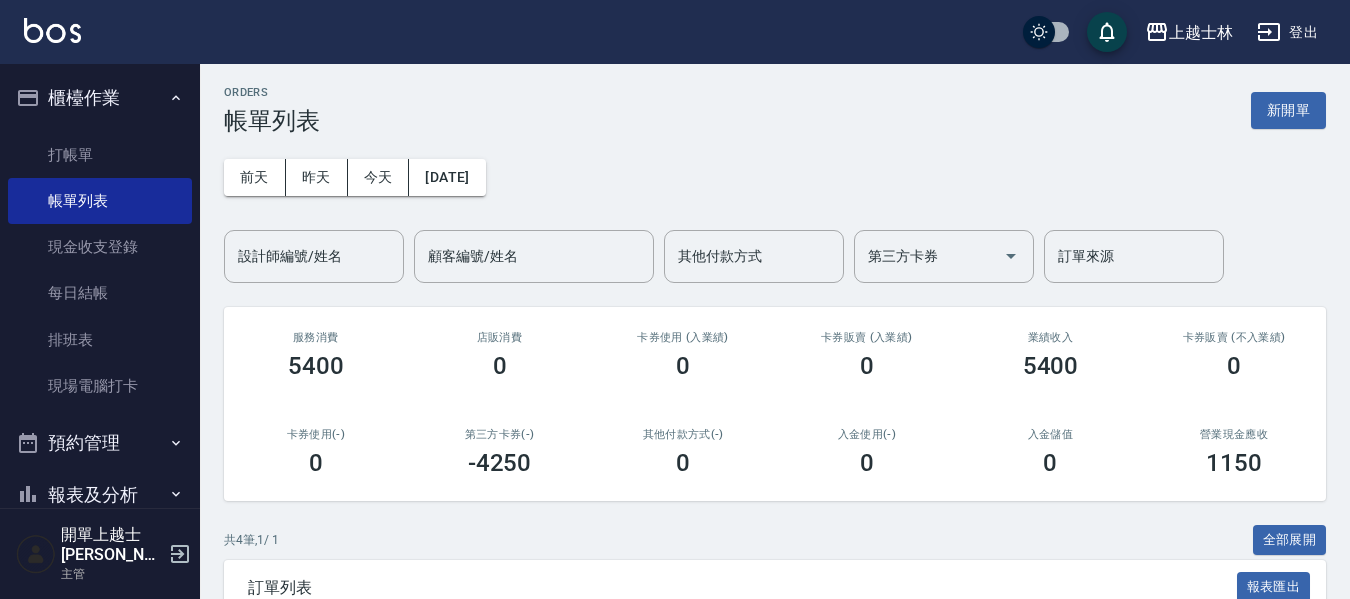 scroll, scrollTop: 0, scrollLeft: 0, axis: both 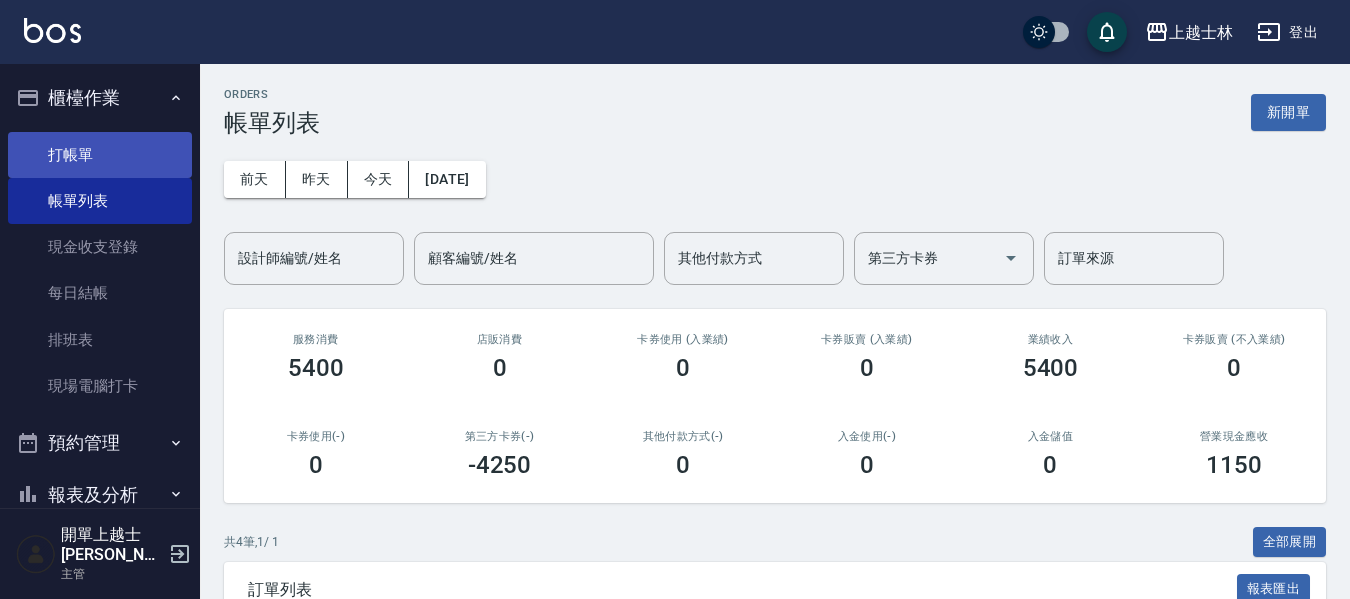 click on "打帳單" at bounding box center (100, 155) 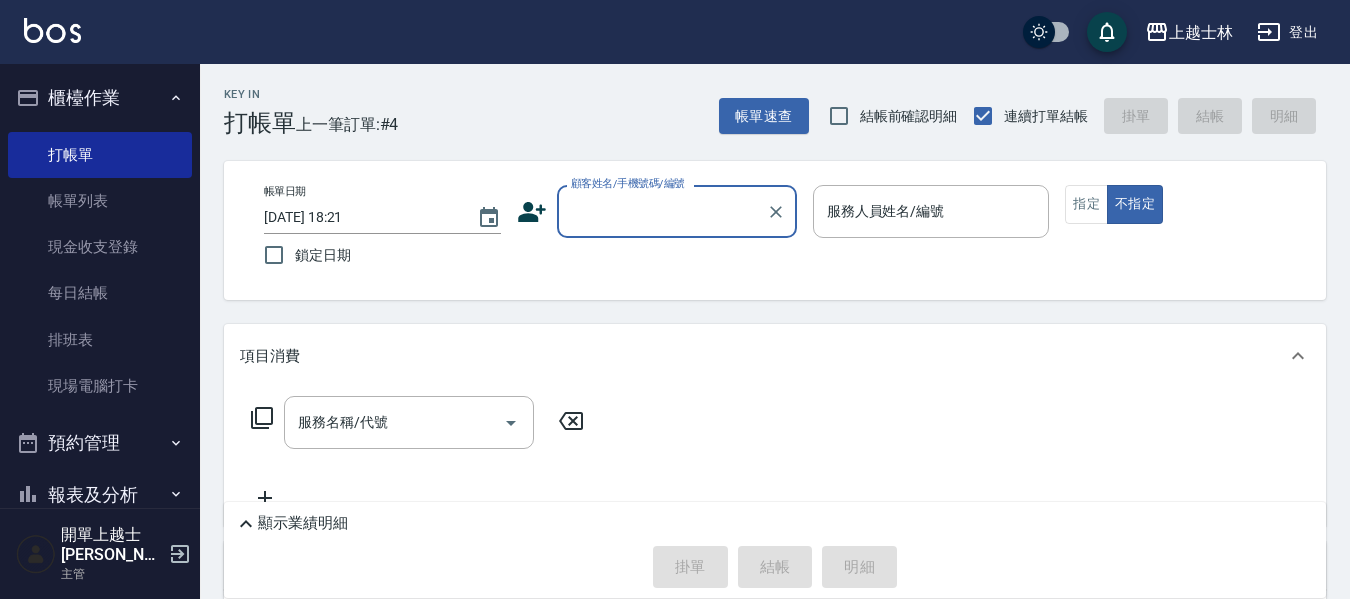 drag, startPoint x: 127, startPoint y: 165, endPoint x: 170, endPoint y: 8, distance: 162.78206 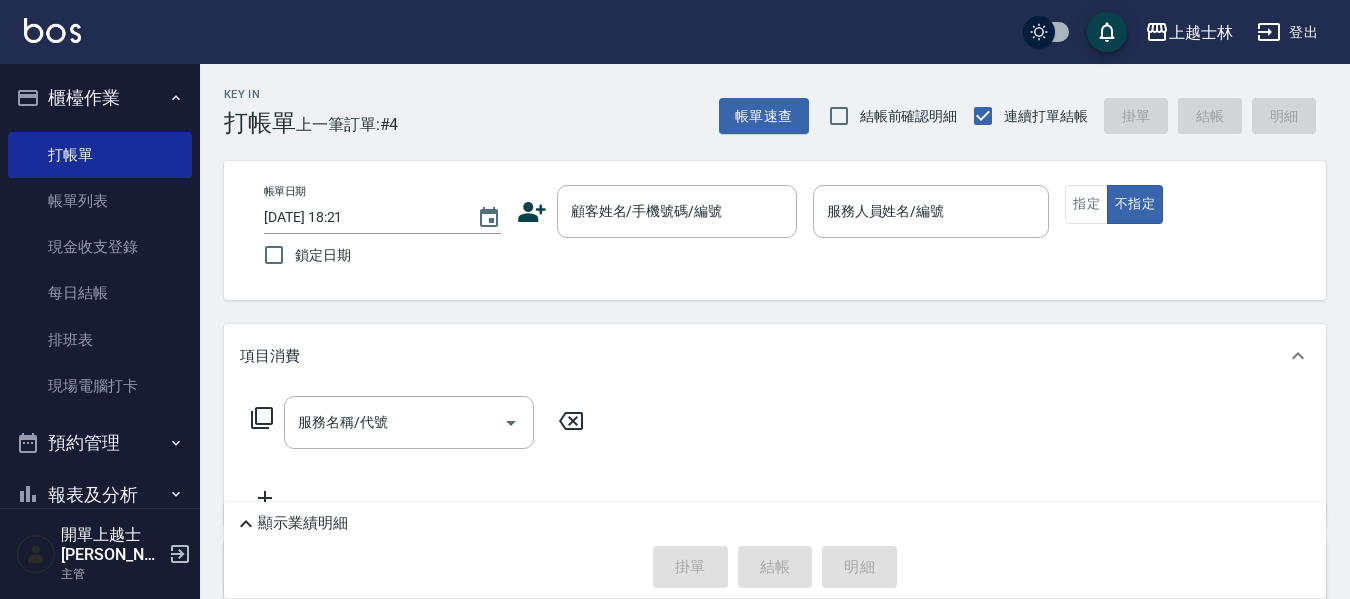 drag, startPoint x: 692, startPoint y: 535, endPoint x: 549, endPoint y: 163, distance: 398.53857 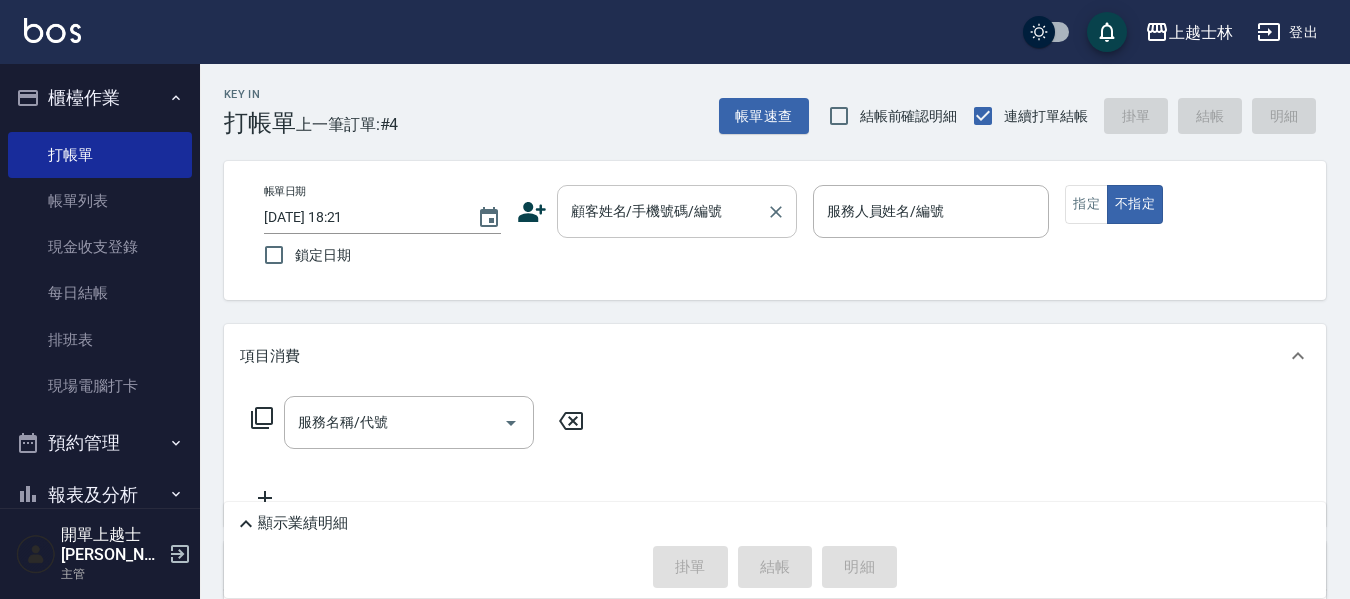 click on "顧客姓名/手機號碼/編號 顧客姓名/手機號碼/編號" at bounding box center [677, 211] 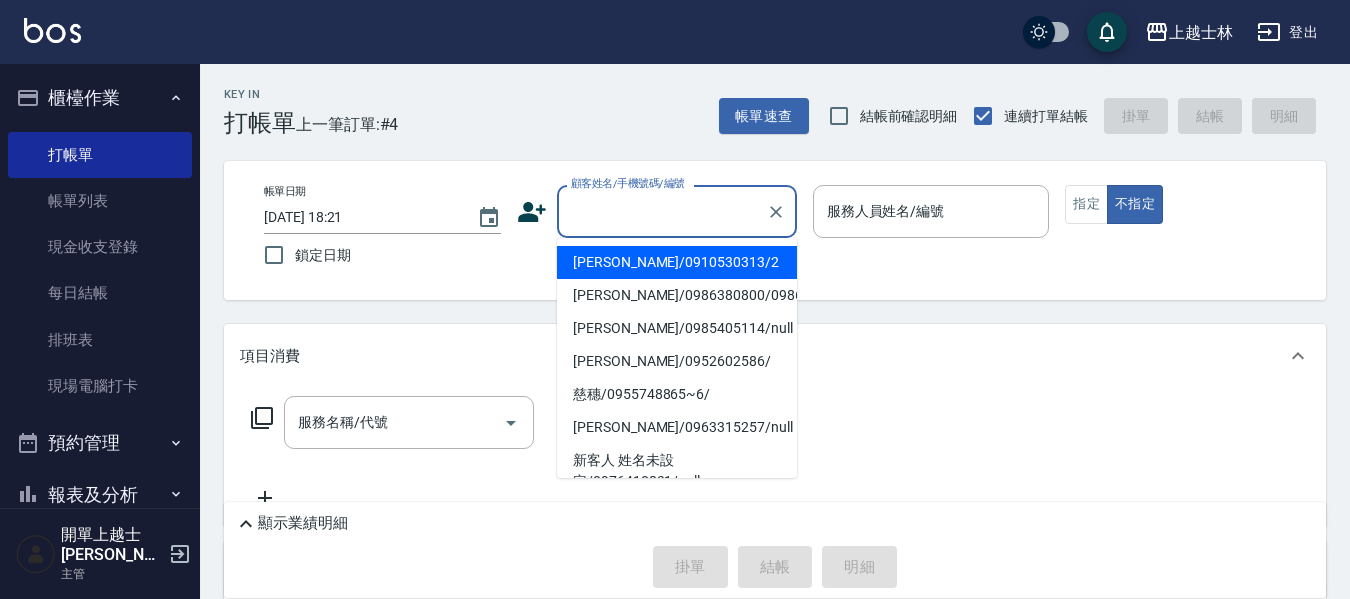 click on "[PERSON_NAME]/0910530313/2" at bounding box center (677, 262) 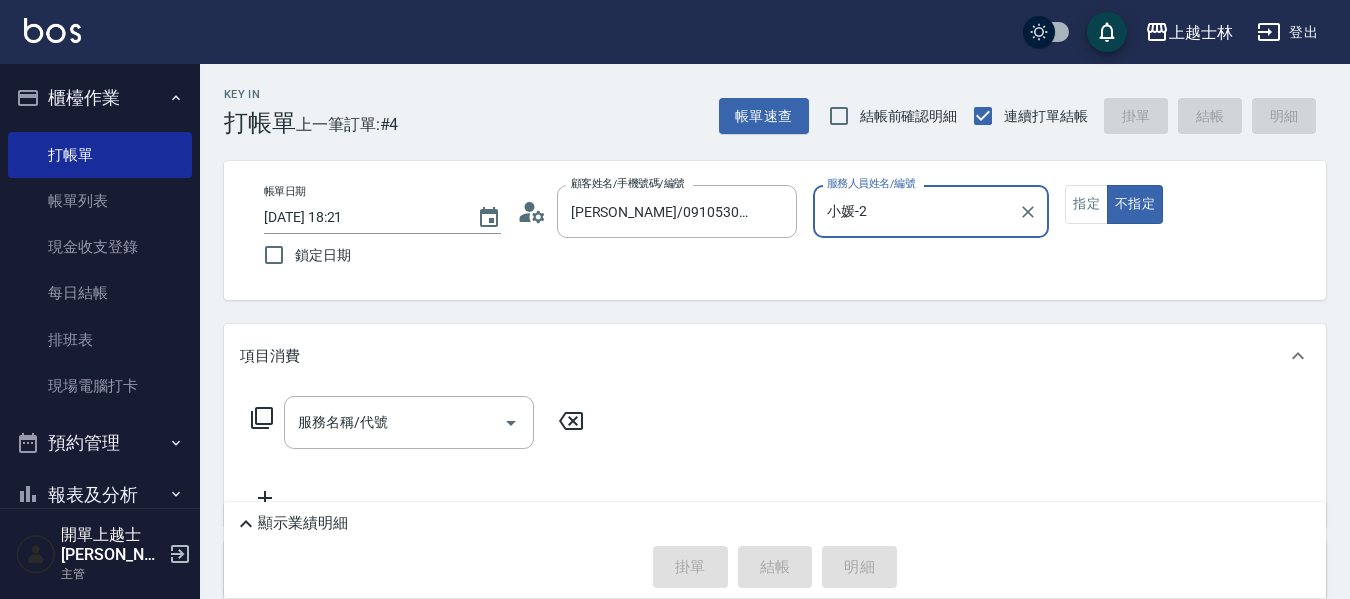 type on "小媛-2" 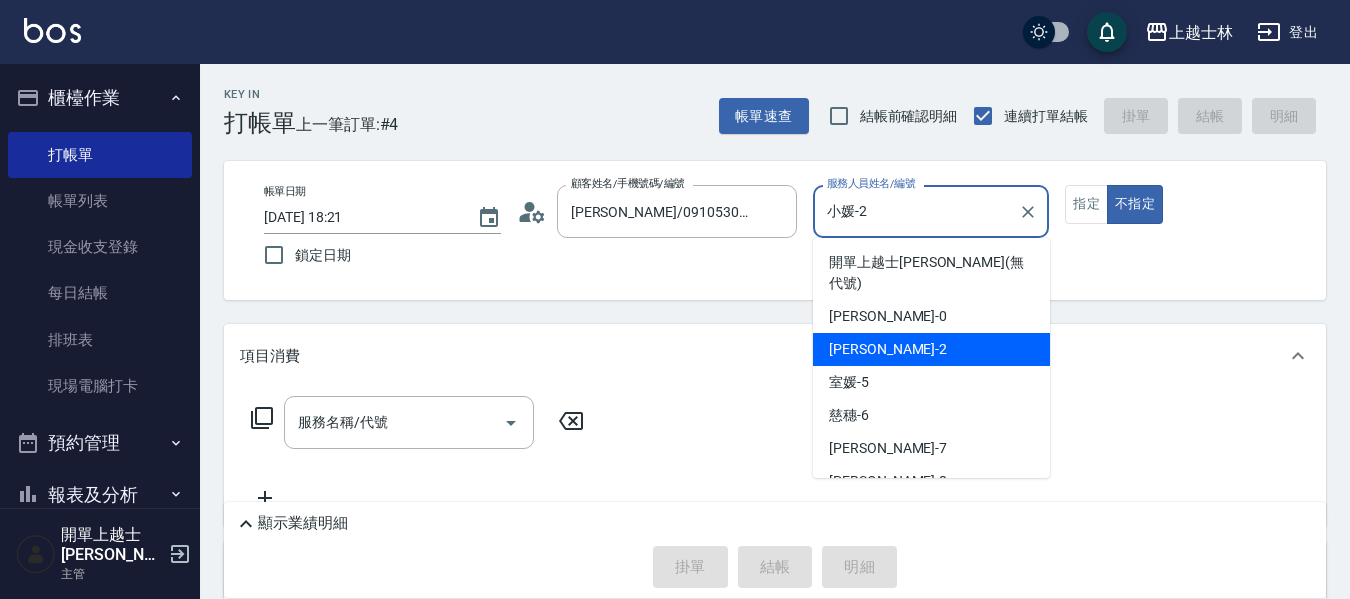 click on "小媛-2" at bounding box center [916, 211] 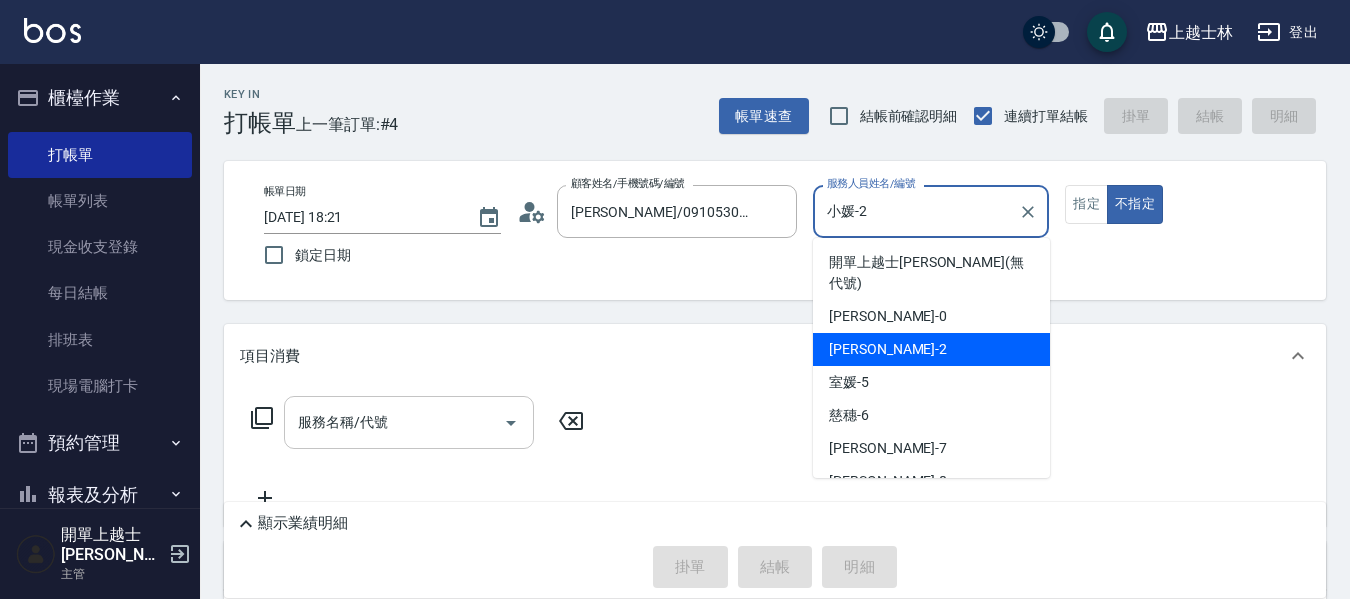 click on "服務名稱/代號" at bounding box center (394, 422) 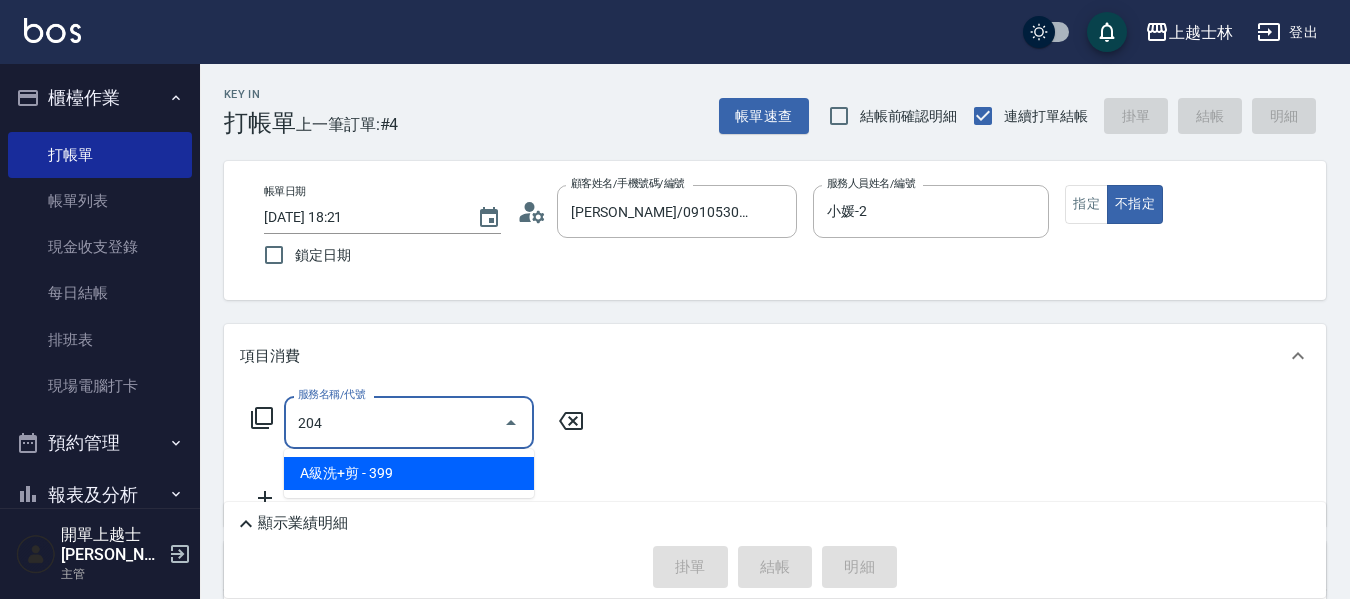 type on "A級洗+剪(204)" 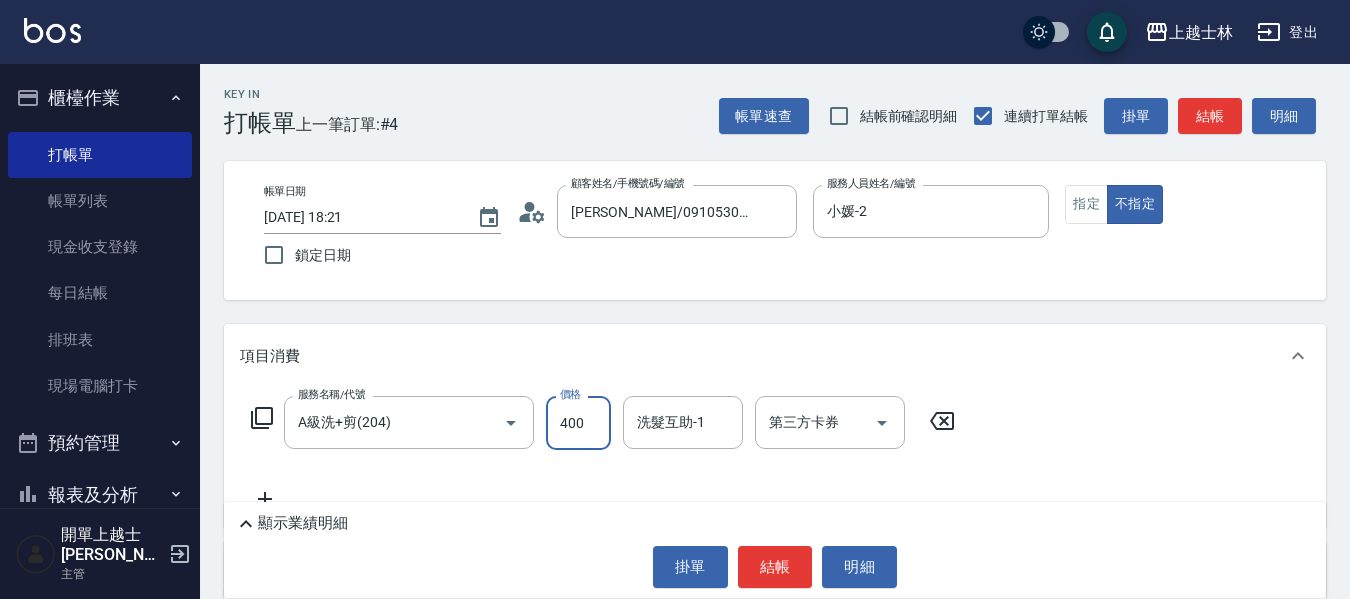 type on "400" 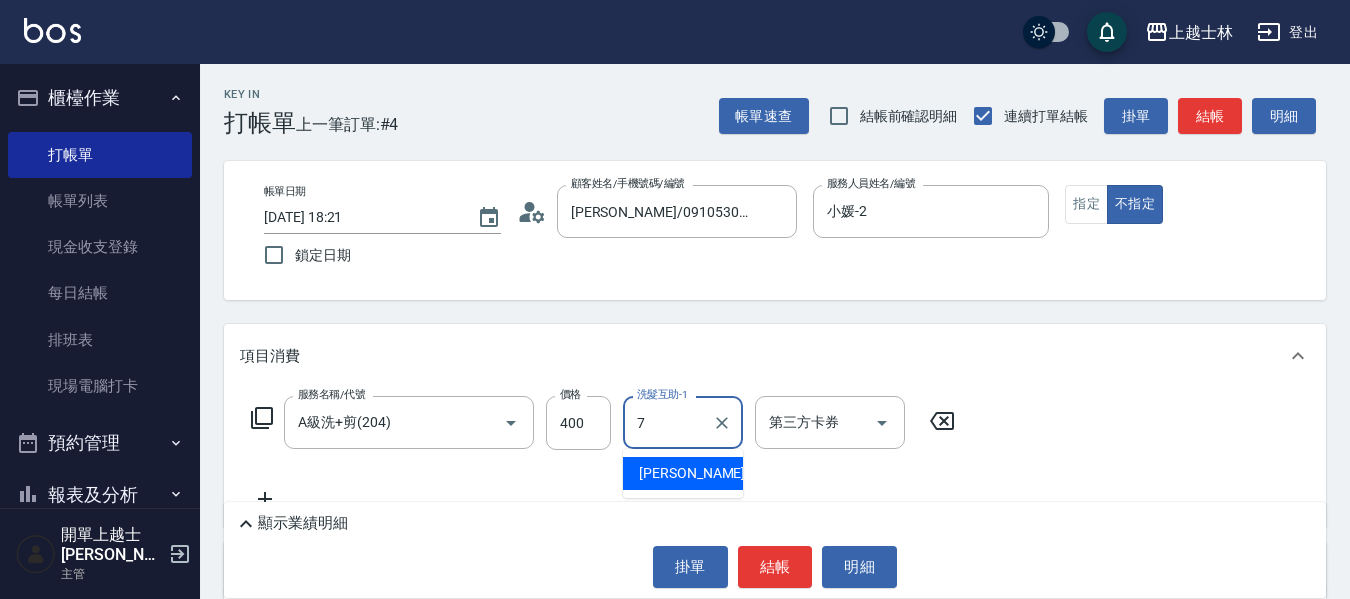 type on "[PERSON_NAME]-7" 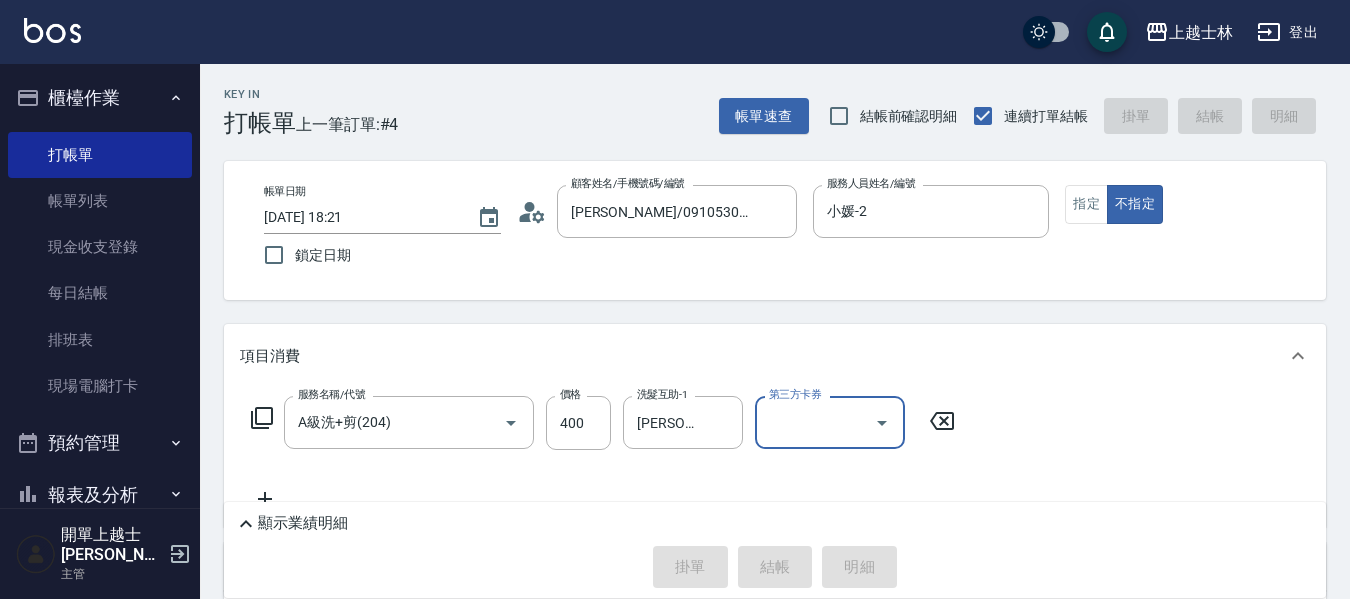 type on "[DATE] 19:00" 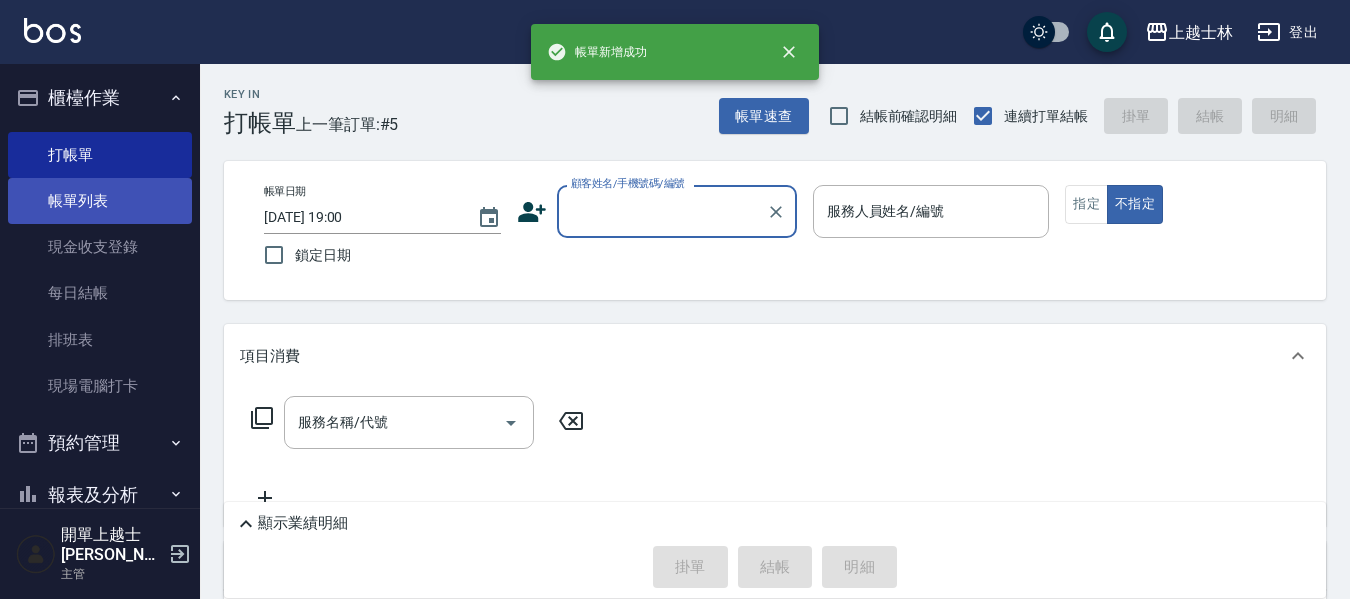 click on "帳單列表" at bounding box center (100, 201) 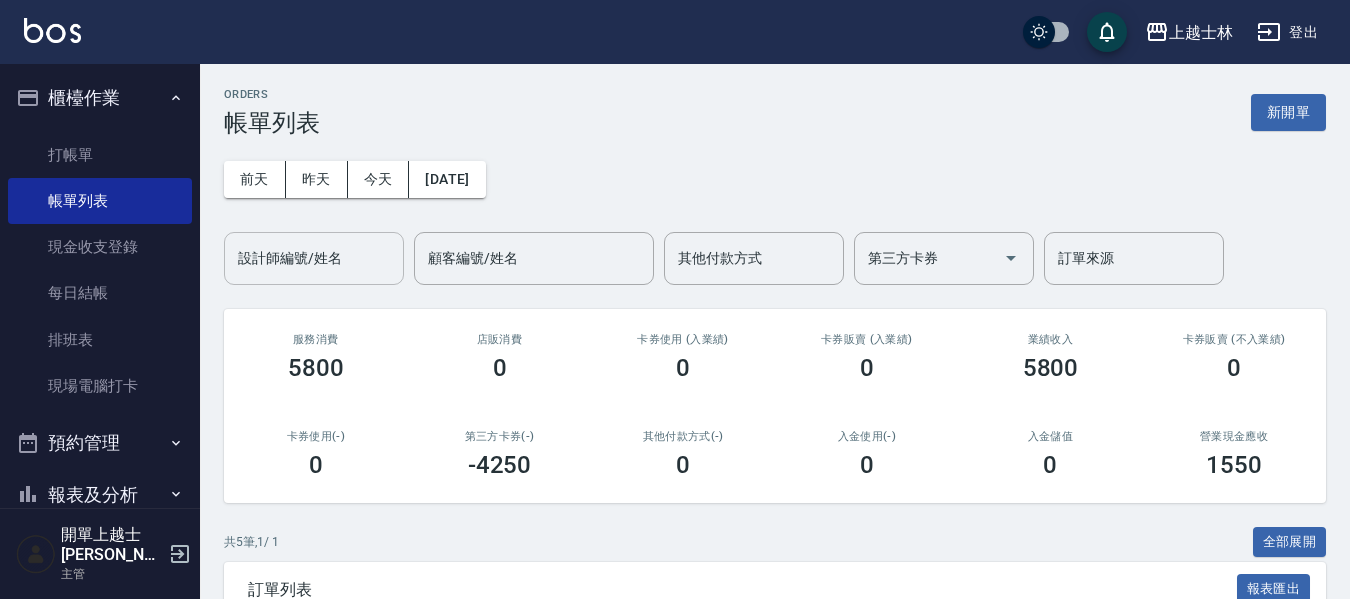 click on "設計師編號/姓名" at bounding box center (314, 258) 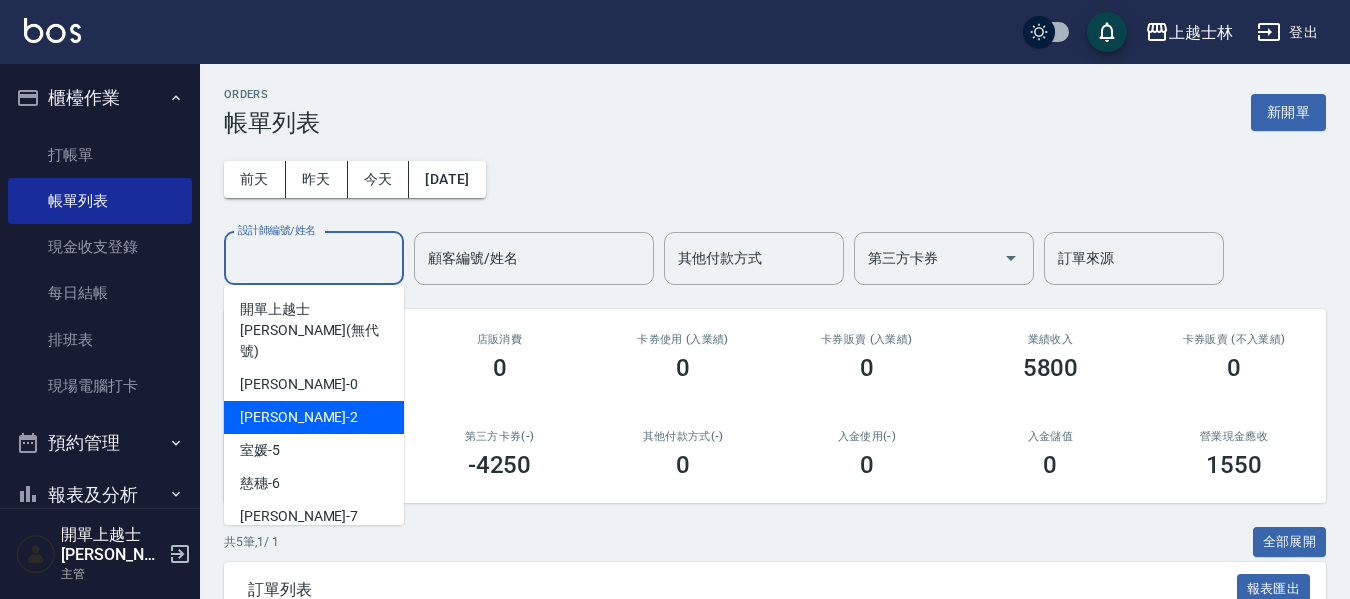 click on "小媛 -2" at bounding box center (299, 417) 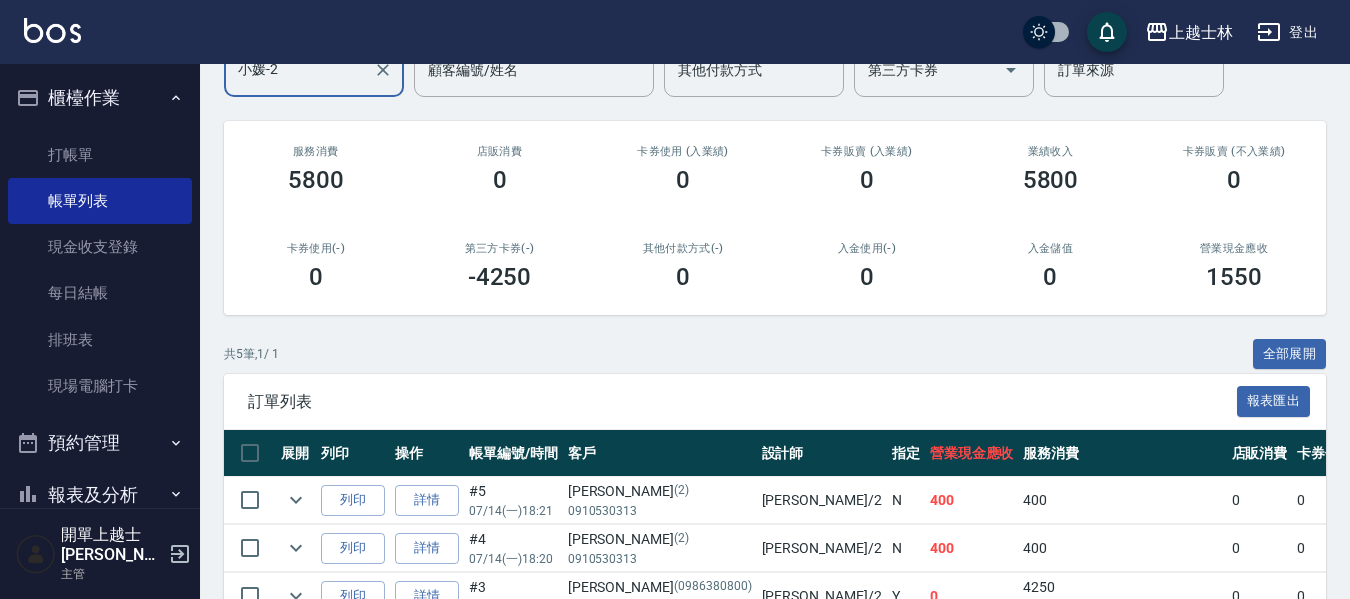 scroll, scrollTop: 0, scrollLeft: 0, axis: both 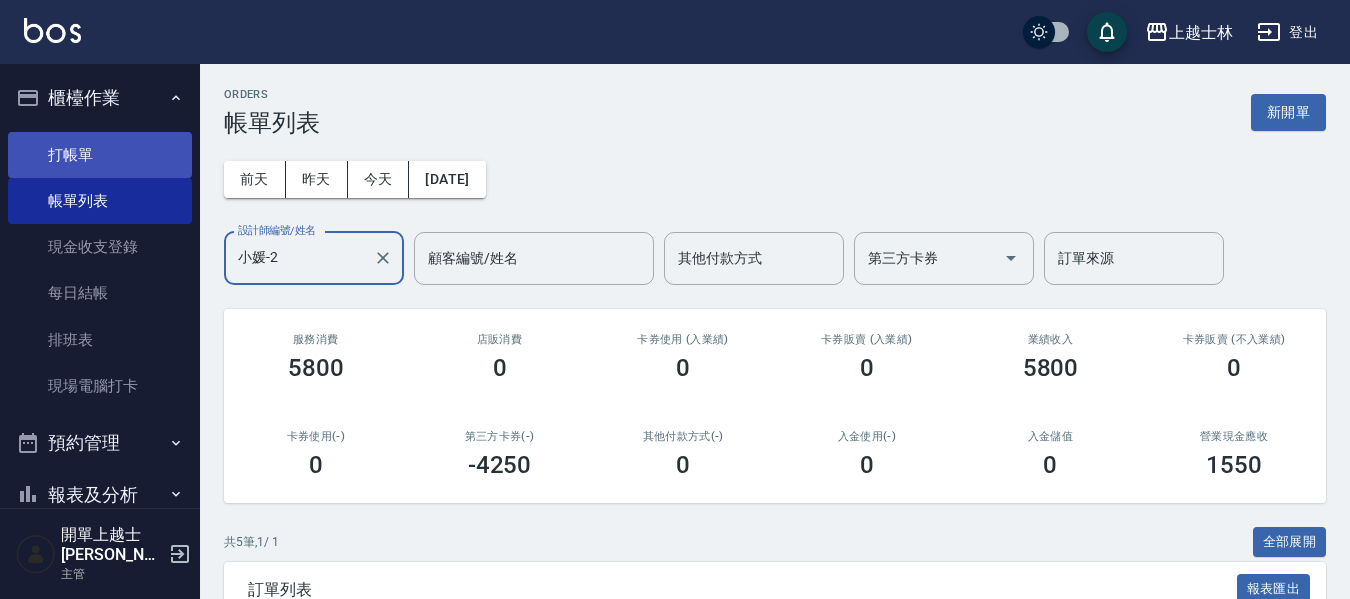 click on "打帳單" at bounding box center (100, 155) 